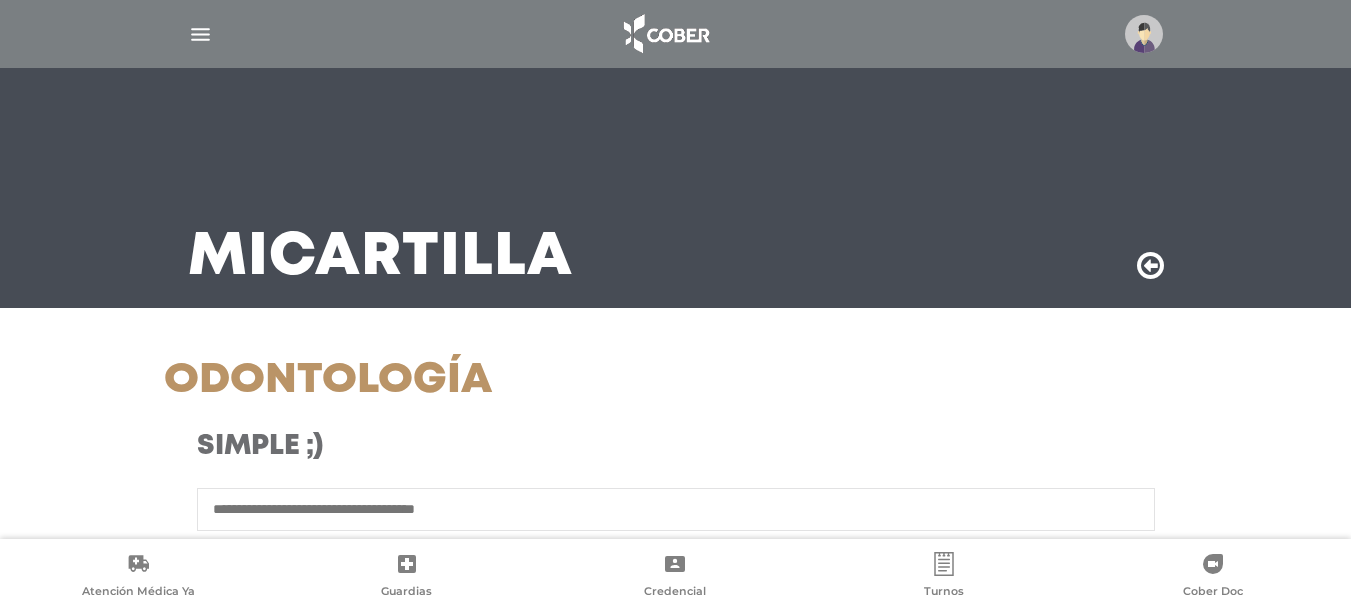 click at bounding box center (200, 34) 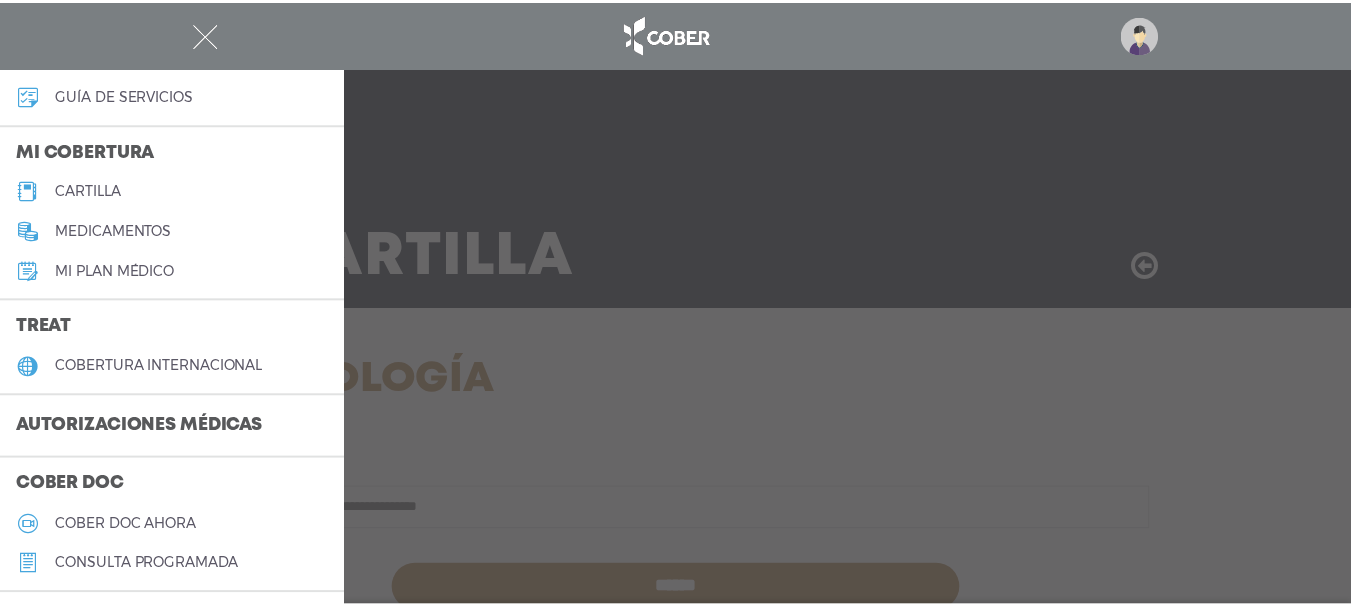 scroll, scrollTop: 200, scrollLeft: 0, axis: vertical 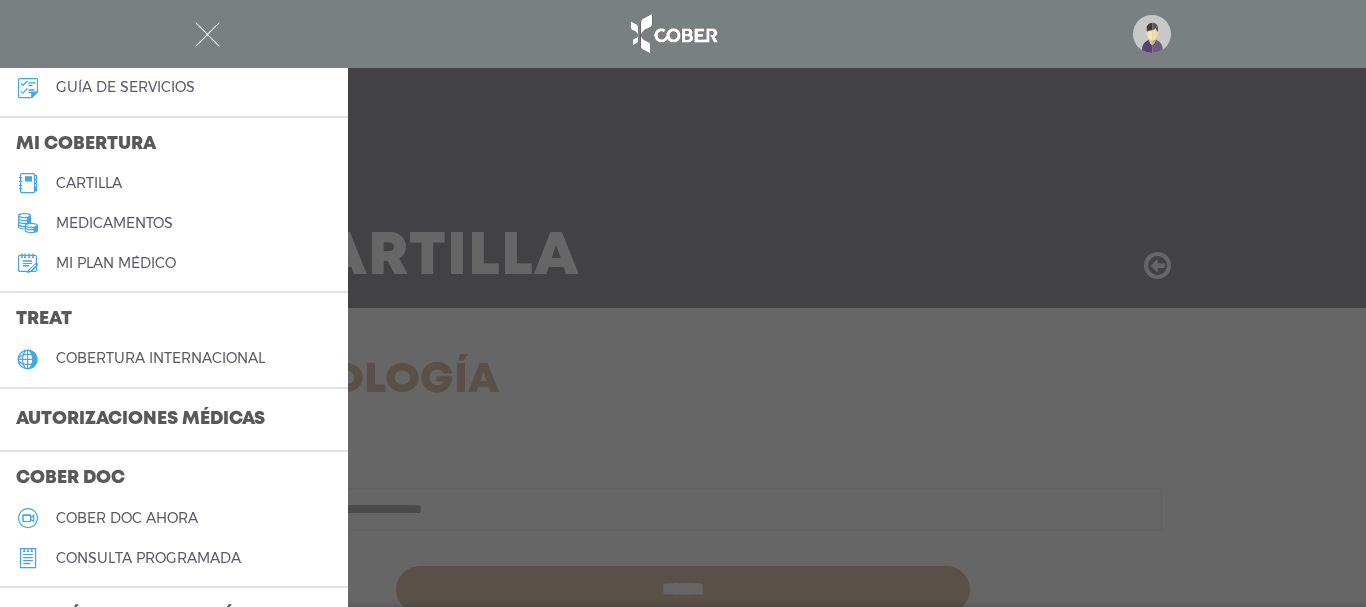click on "Autorizaciones médicas" at bounding box center [140, 420] 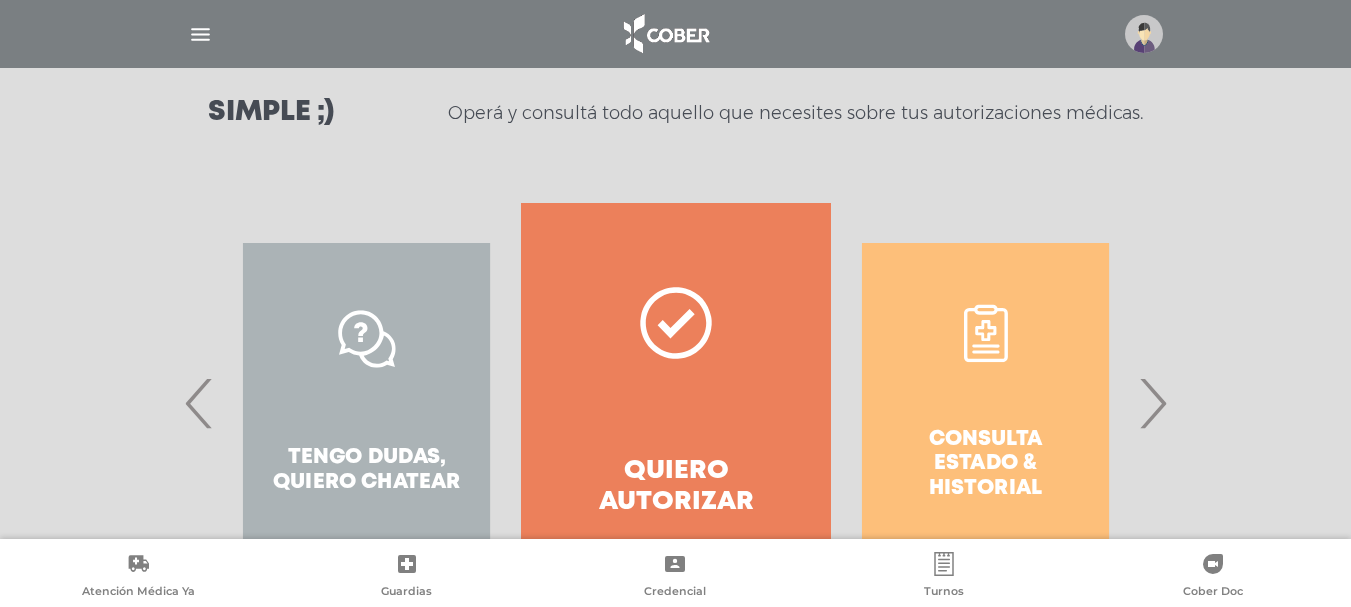 scroll, scrollTop: 397, scrollLeft: 0, axis: vertical 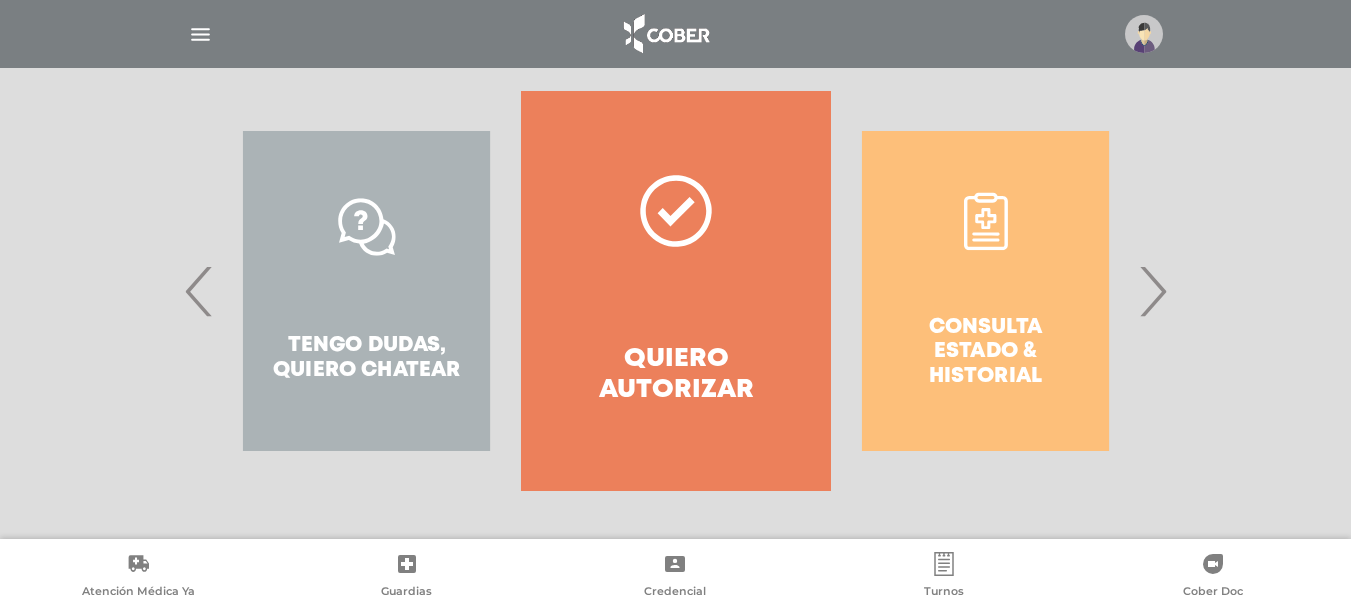 click on "›" at bounding box center (1152, 291) 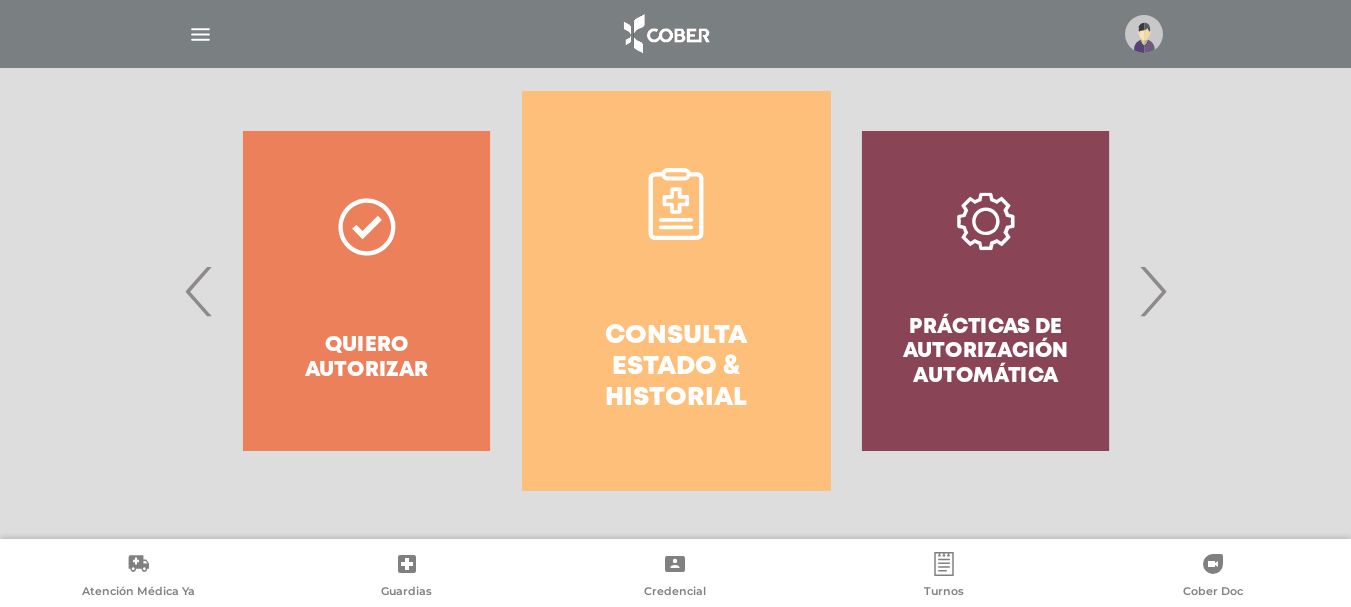 click on "Consulta estado & historial" at bounding box center (676, 291) 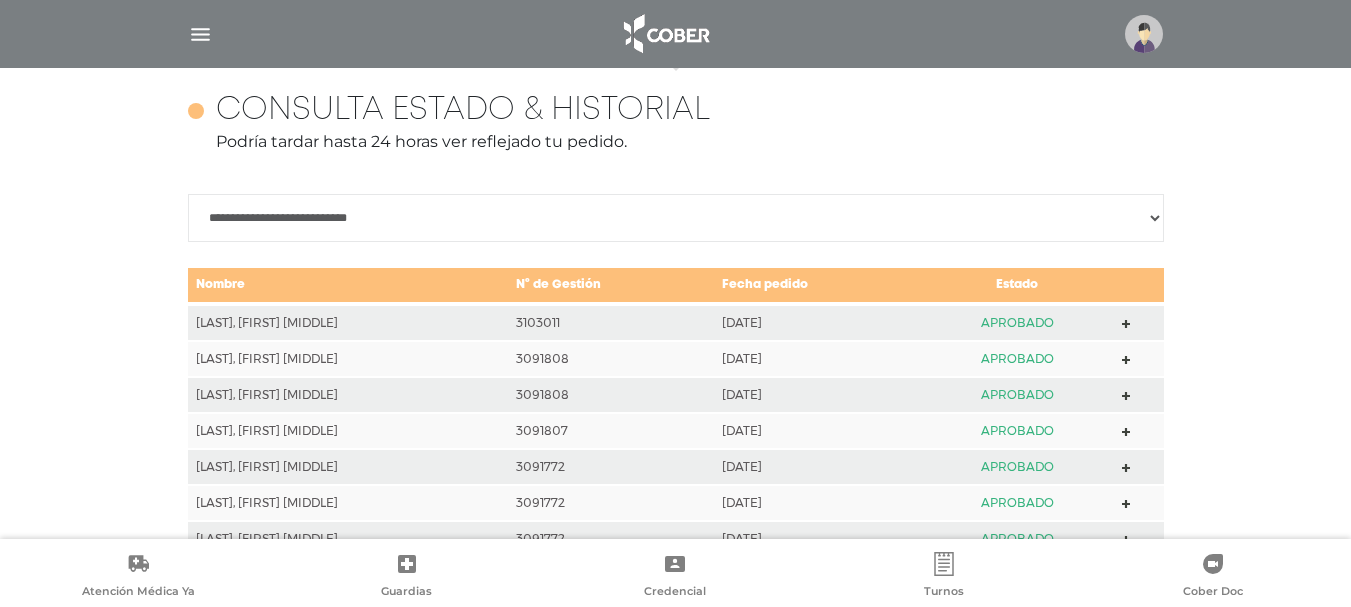 scroll, scrollTop: 888, scrollLeft: 0, axis: vertical 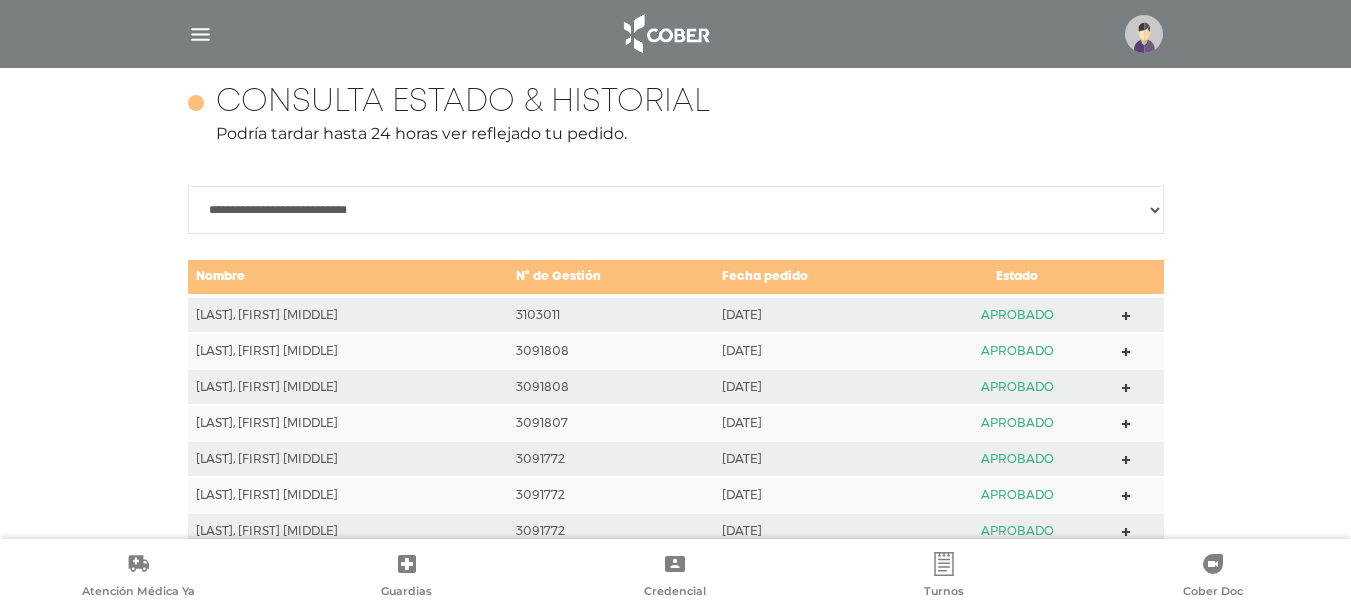 click at bounding box center [1126, 316] 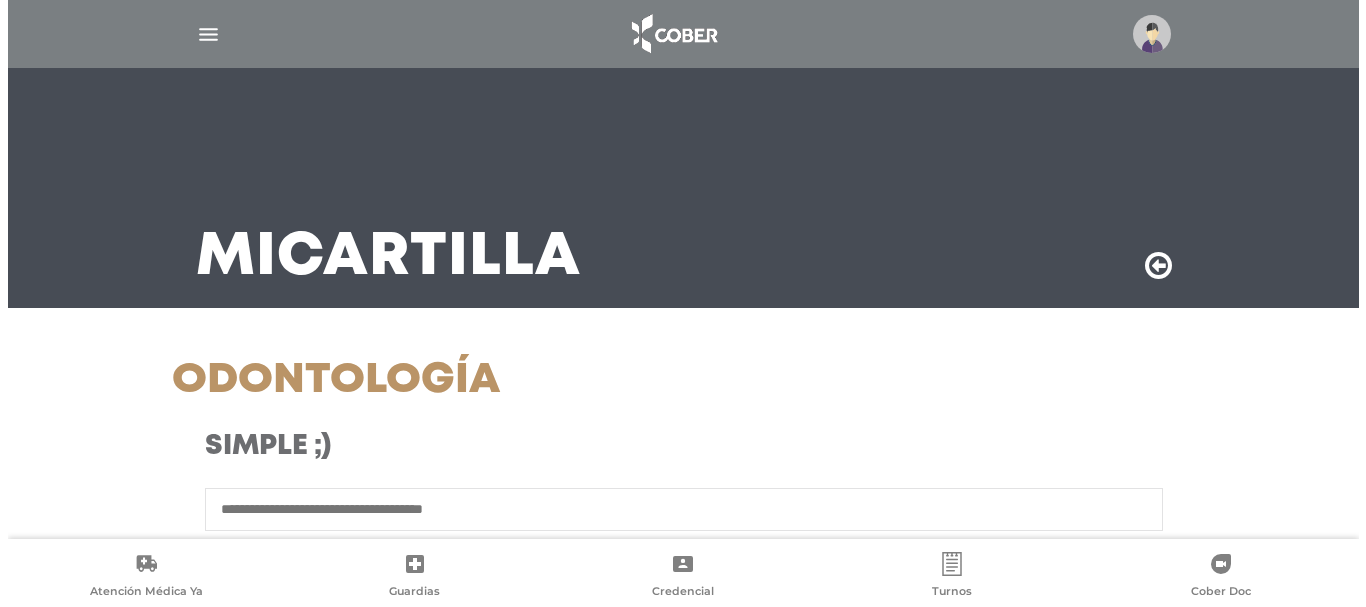 scroll, scrollTop: 0, scrollLeft: 0, axis: both 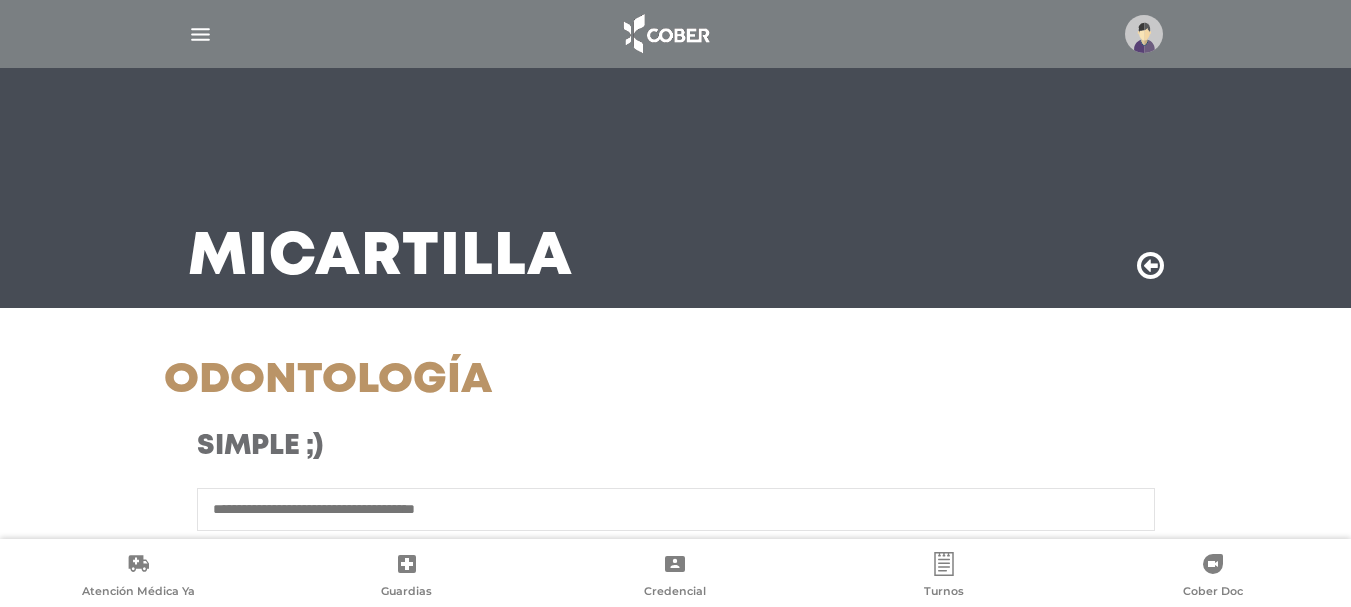 click at bounding box center (200, 34) 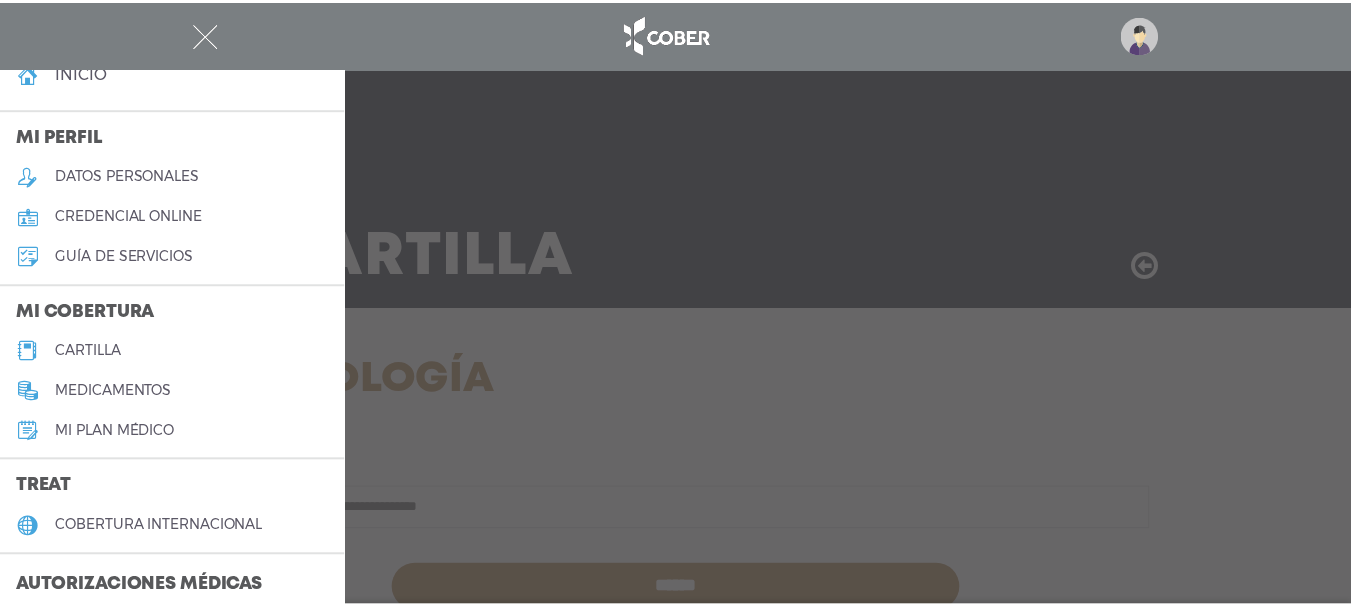 scroll, scrollTop: 0, scrollLeft: 0, axis: both 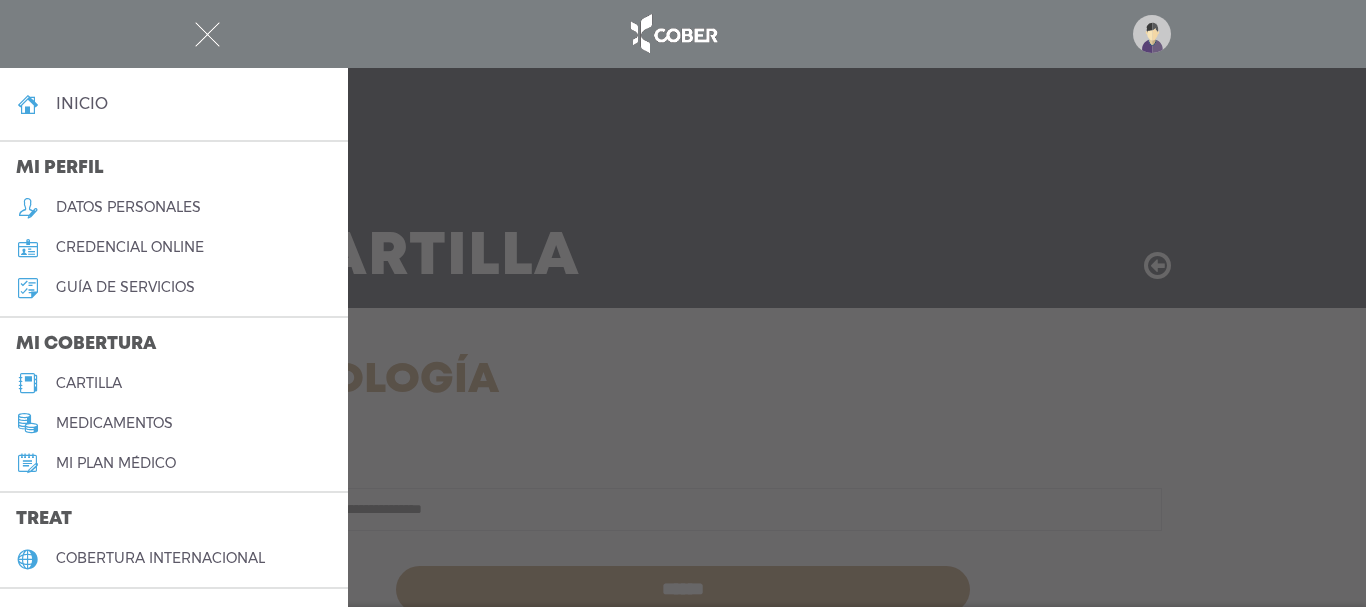 click on "cartilla" at bounding box center (89, 383) 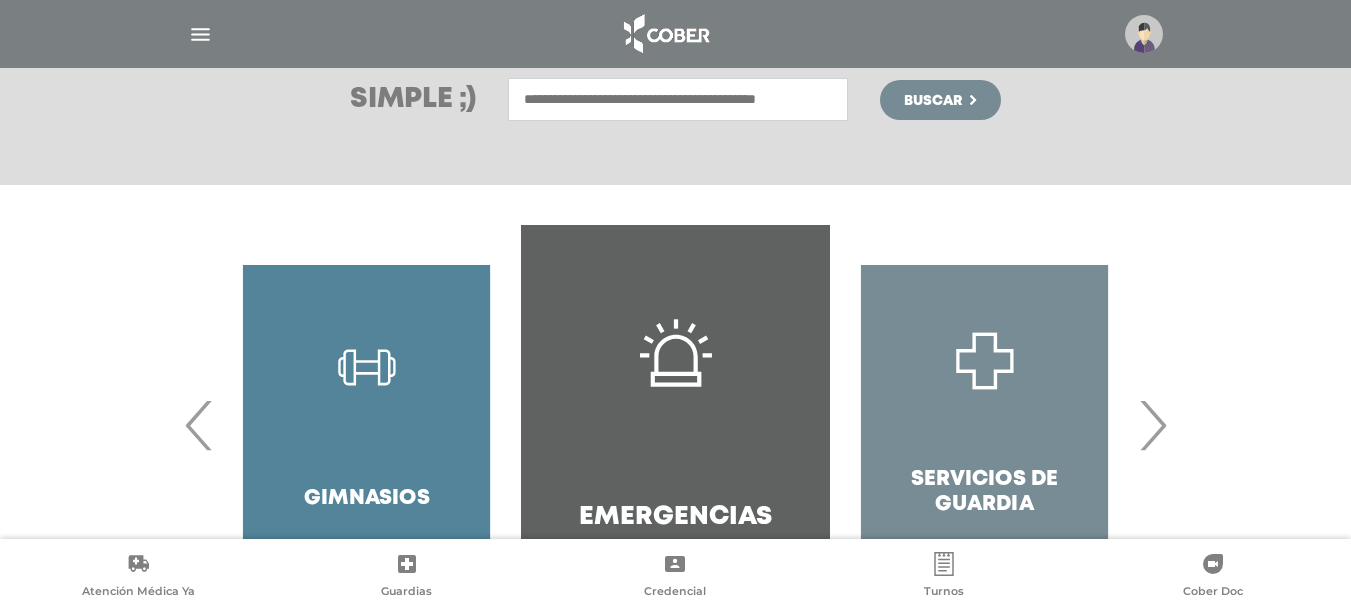 scroll, scrollTop: 300, scrollLeft: 0, axis: vertical 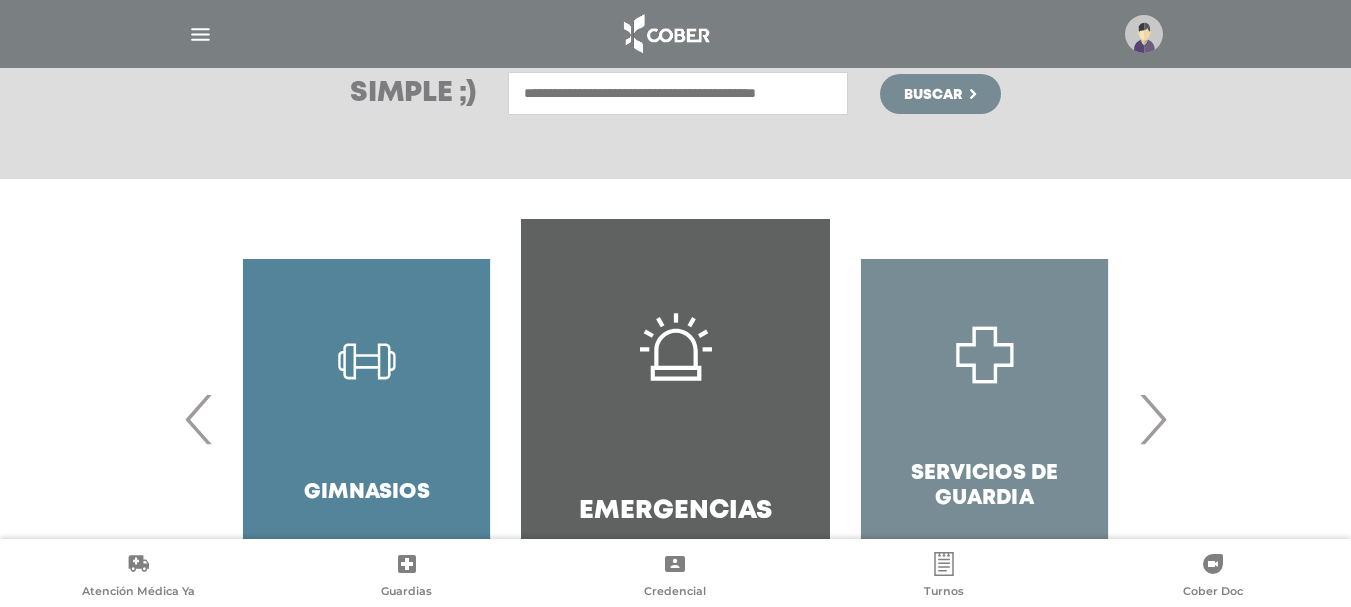 click on "›" at bounding box center (1152, 419) 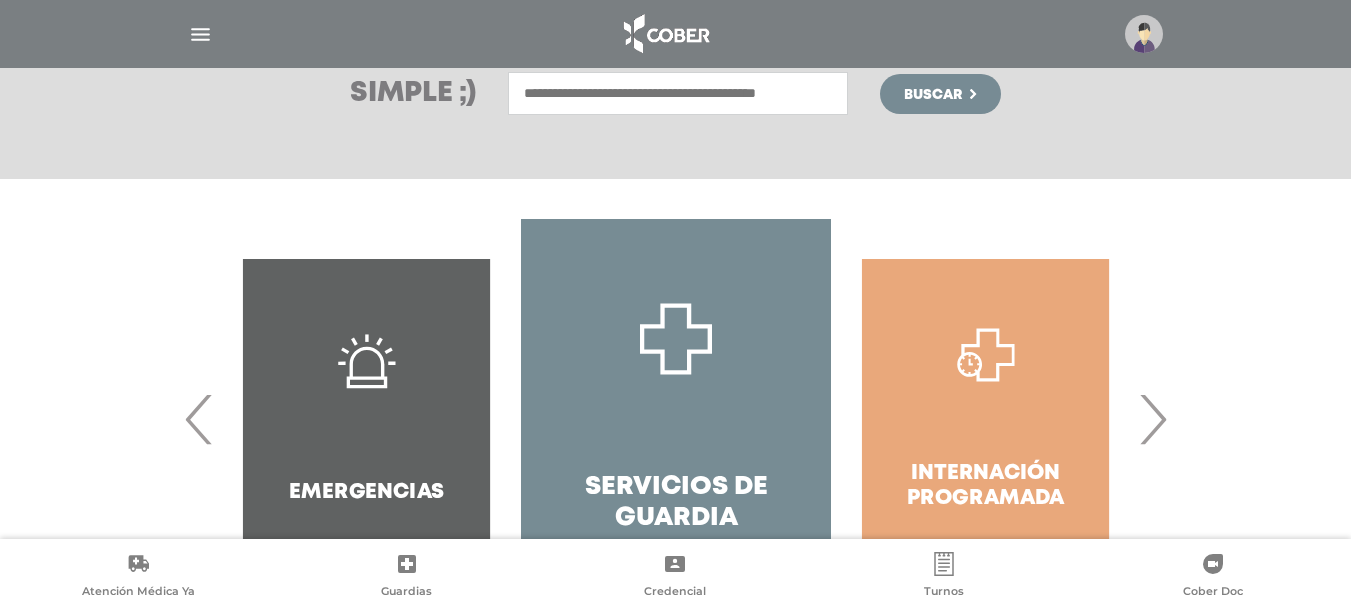 click on "›" at bounding box center (1152, 419) 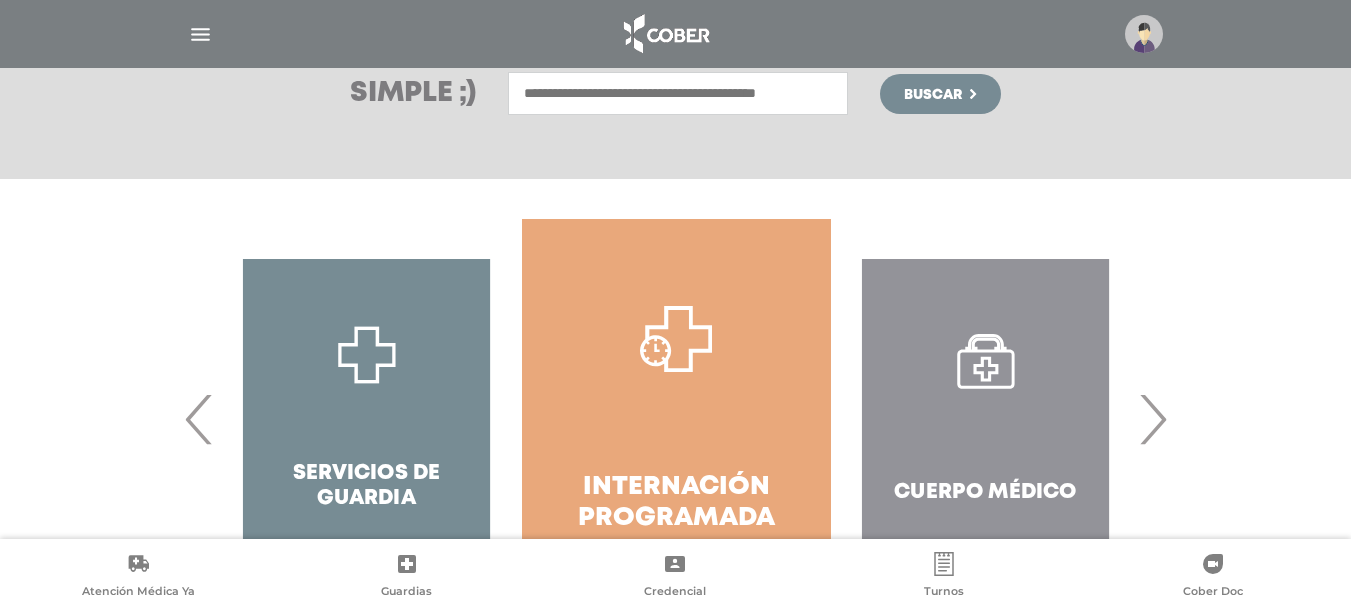 click on "›" at bounding box center [1152, 419] 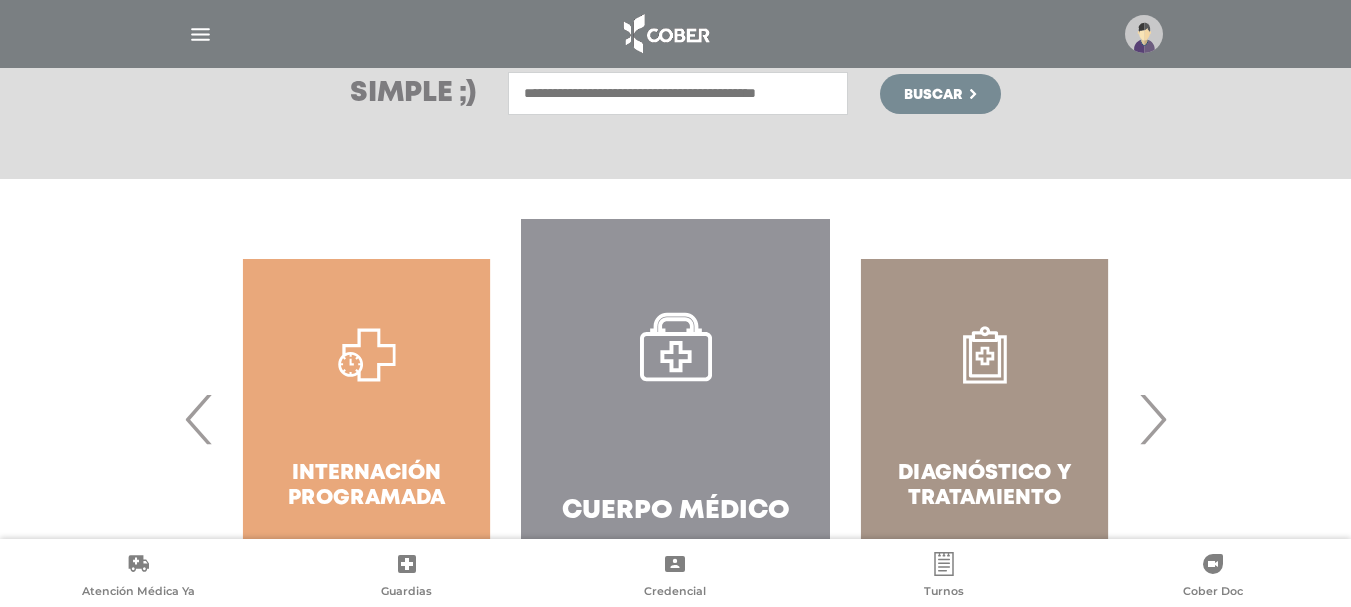 click on "›" at bounding box center (1152, 419) 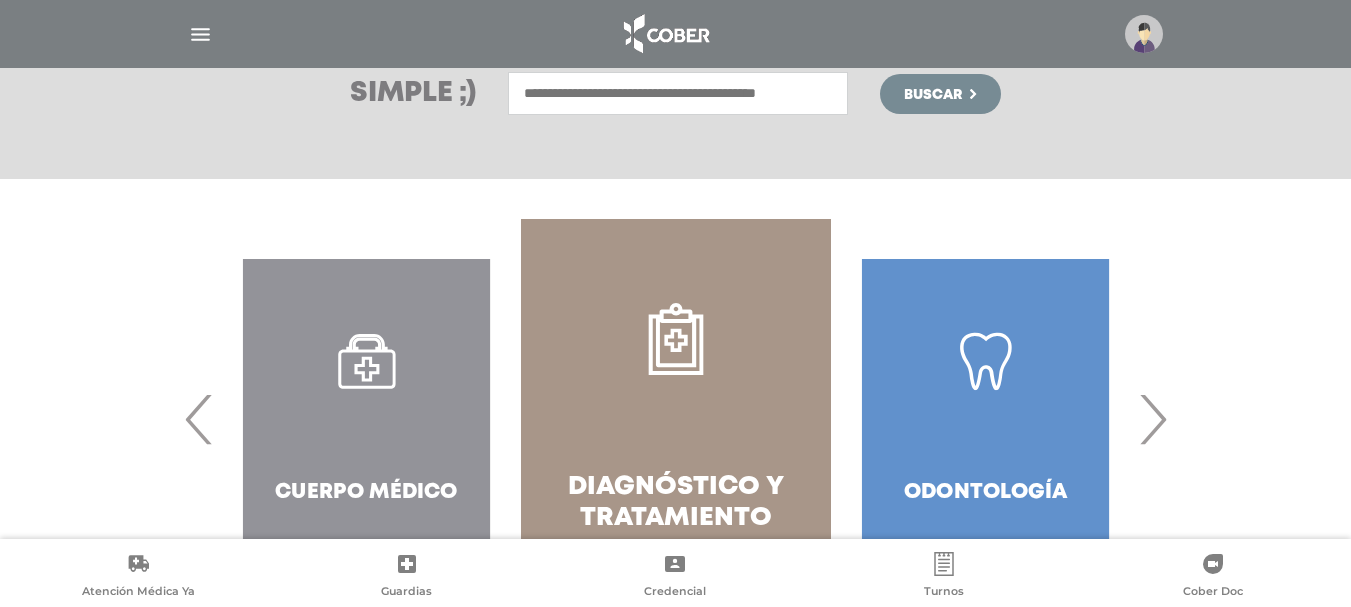 drag, startPoint x: 658, startPoint y: 428, endPoint x: 733, endPoint y: 438, distance: 75.66373 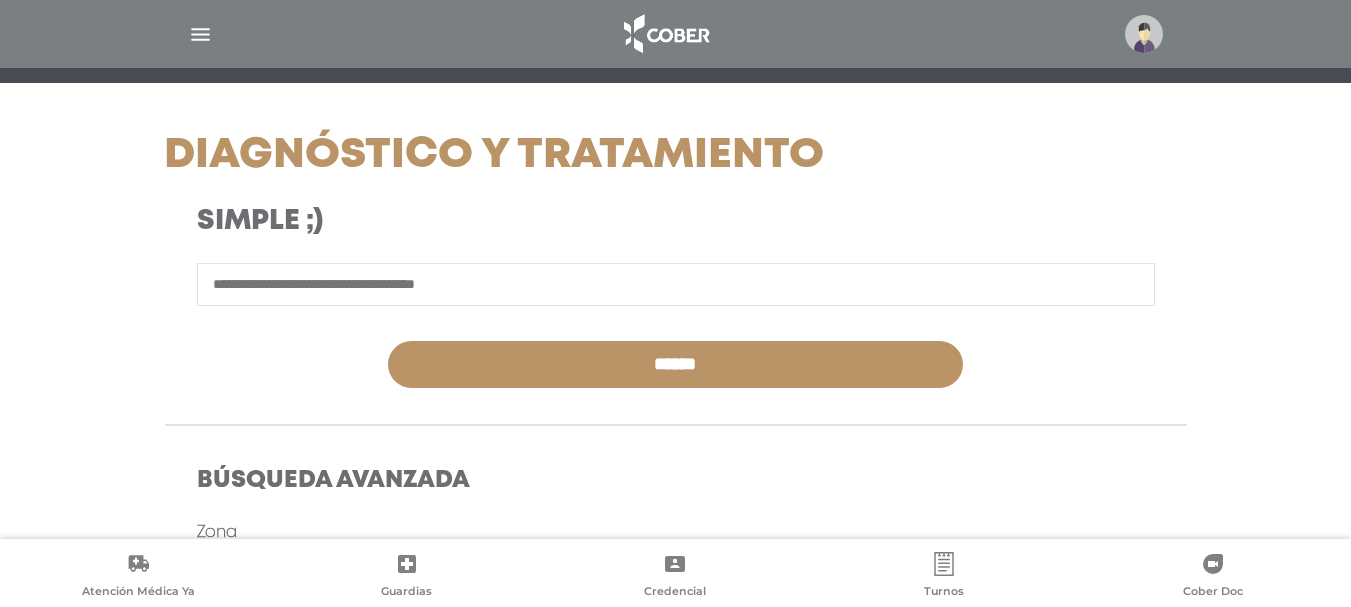 scroll, scrollTop: 300, scrollLeft: 0, axis: vertical 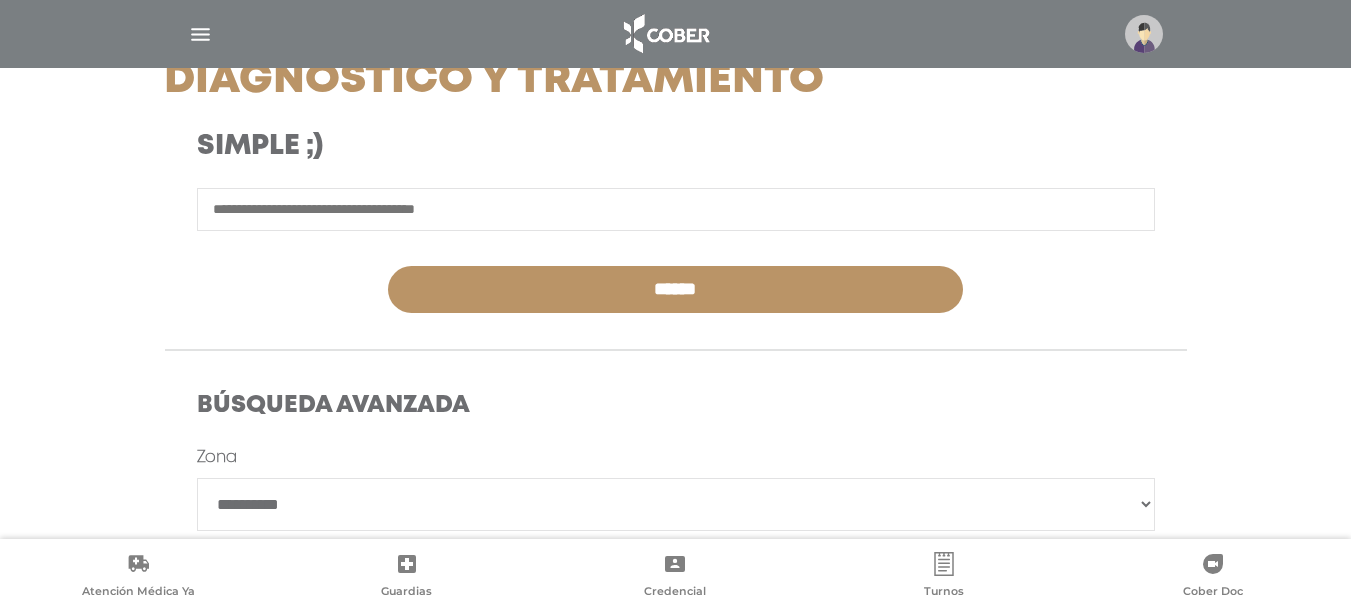 click at bounding box center (676, 209) 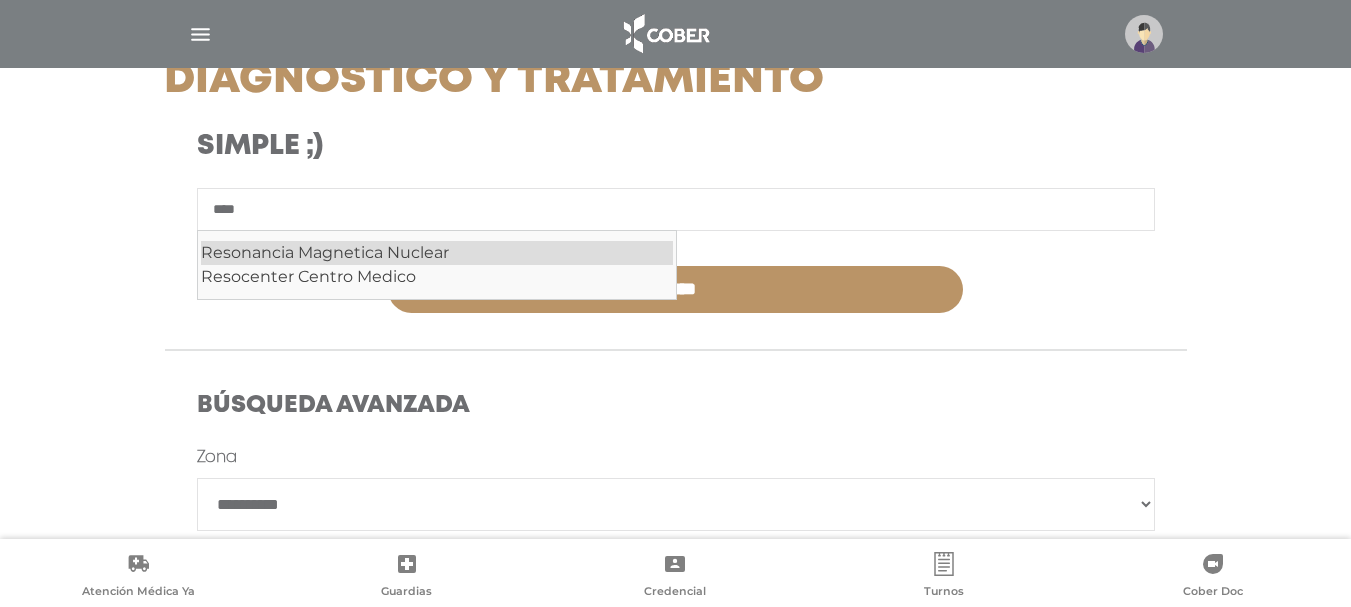 click on "Resonancia Magnetica Nuclear" at bounding box center (437, 253) 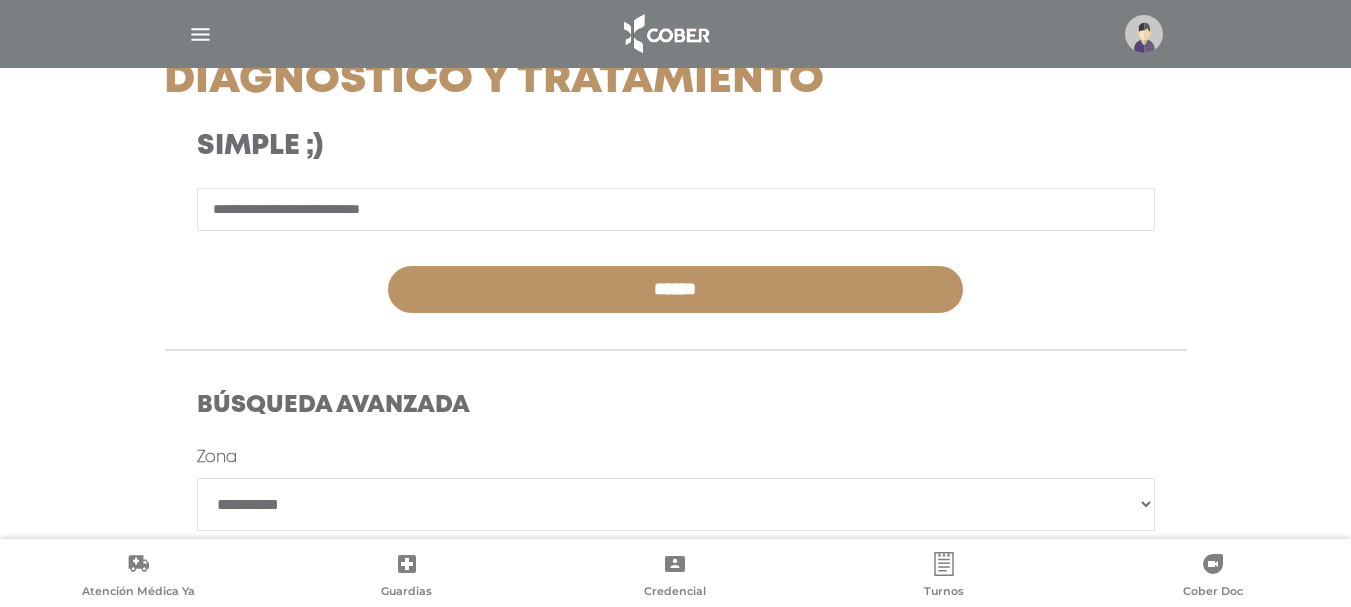 type on "**********" 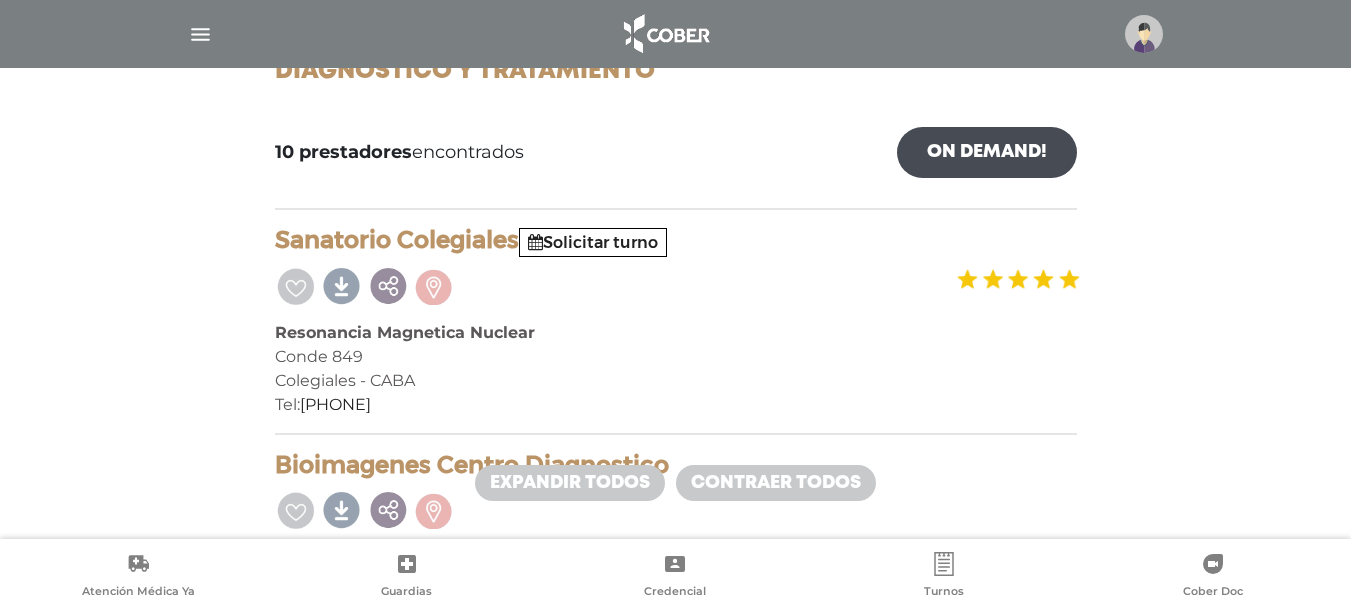 scroll, scrollTop: 333, scrollLeft: 0, axis: vertical 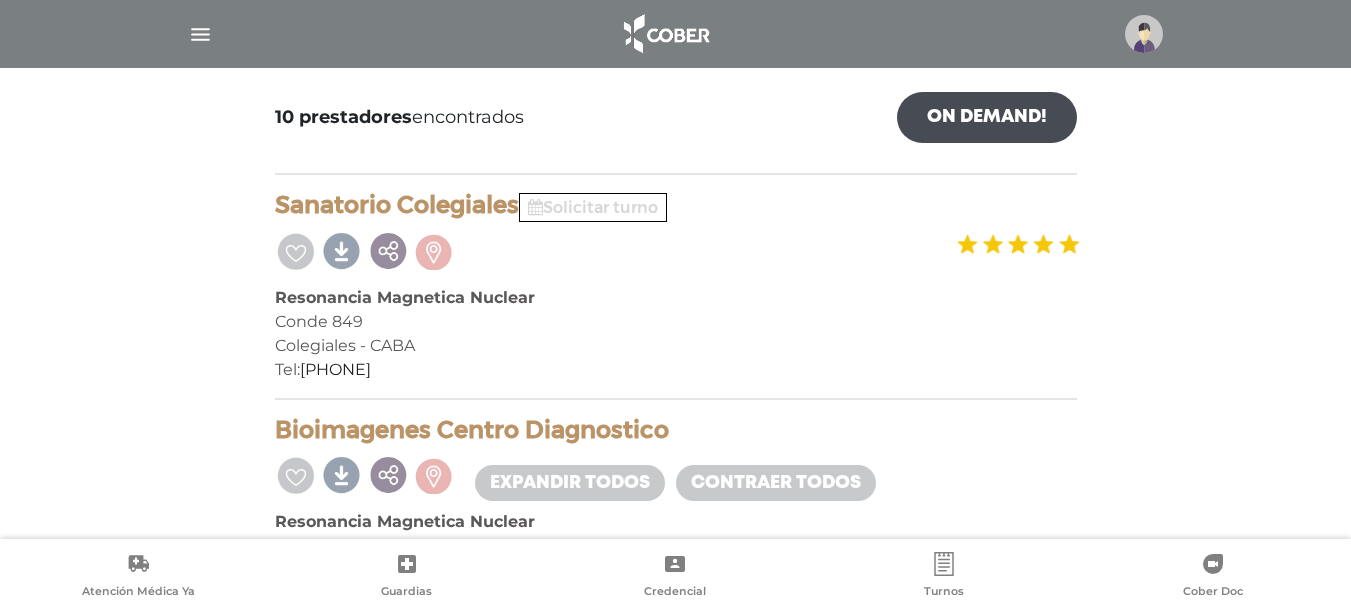 click on "Solicitar turno" at bounding box center (593, 207) 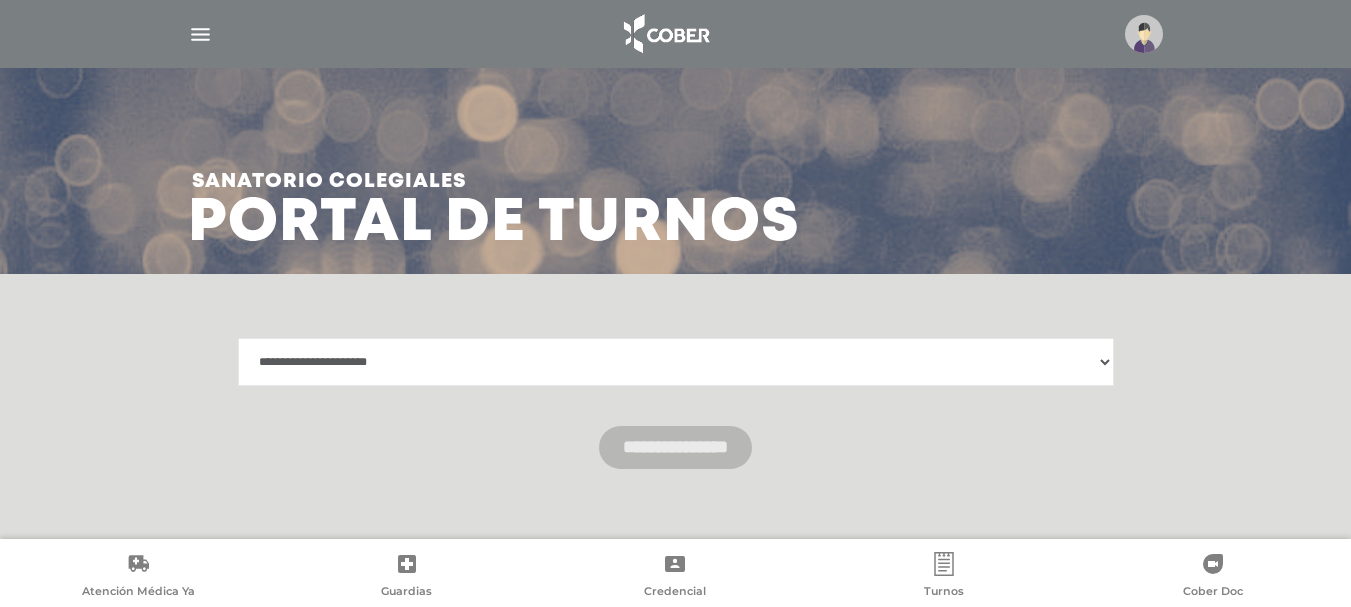 scroll, scrollTop: 52, scrollLeft: 0, axis: vertical 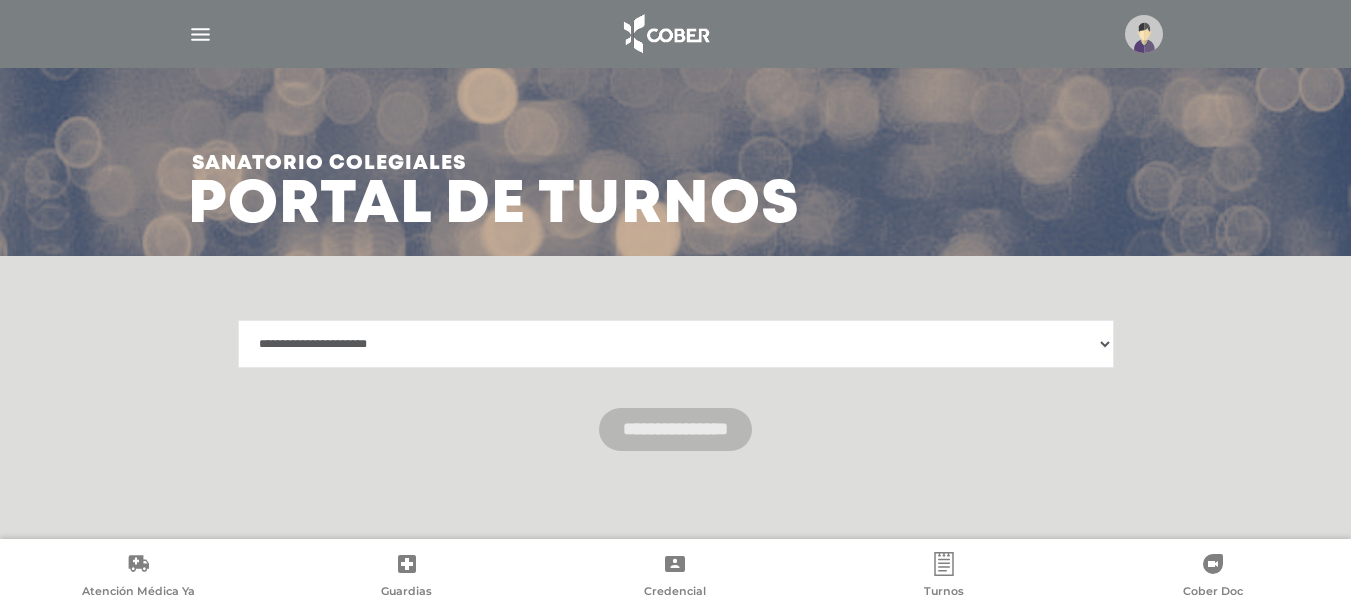 click on "**********" at bounding box center [676, 344] 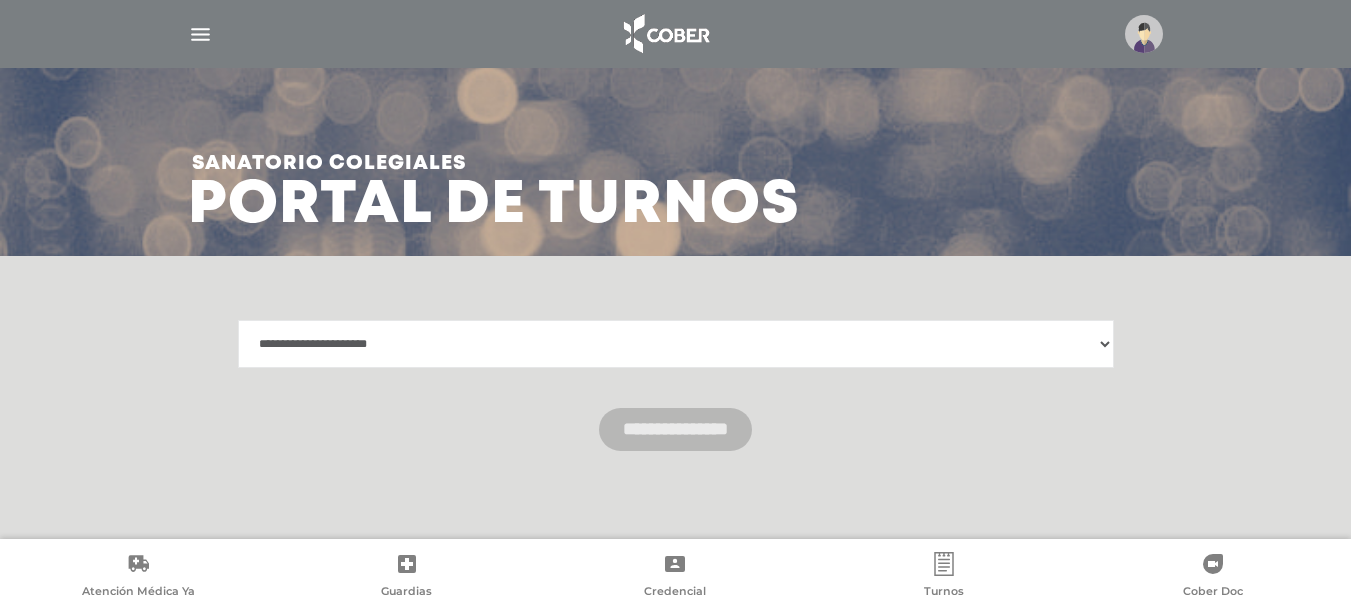 select on "**********" 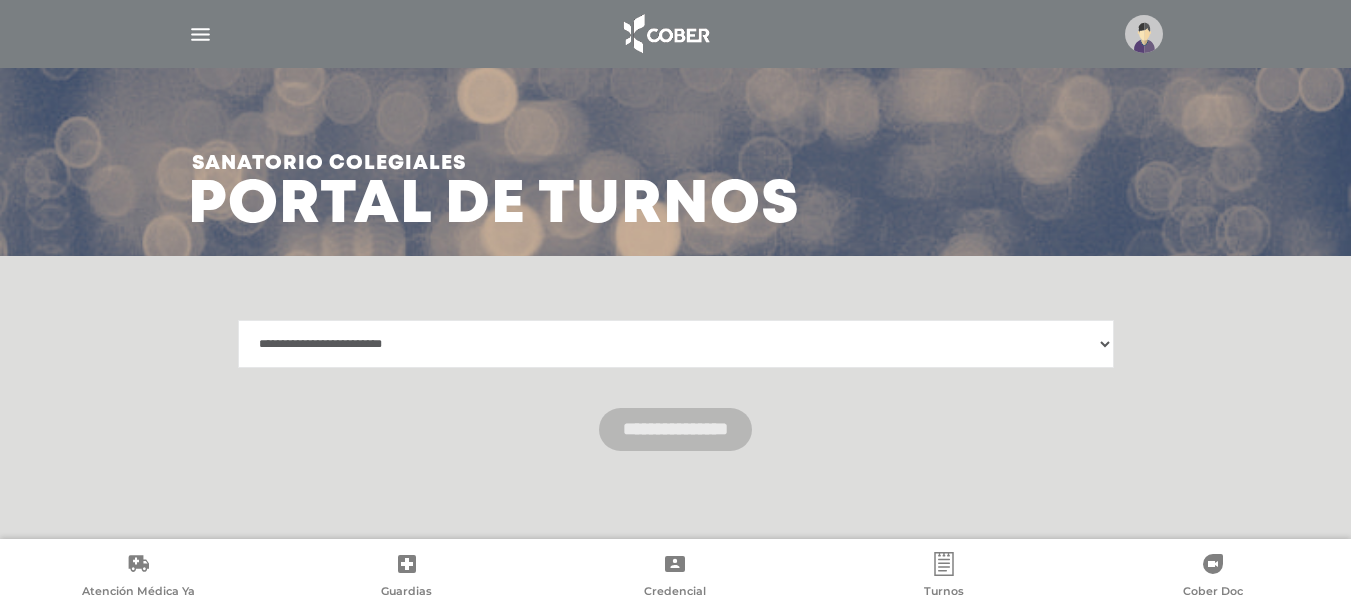 click on "**********" at bounding box center (676, 344) 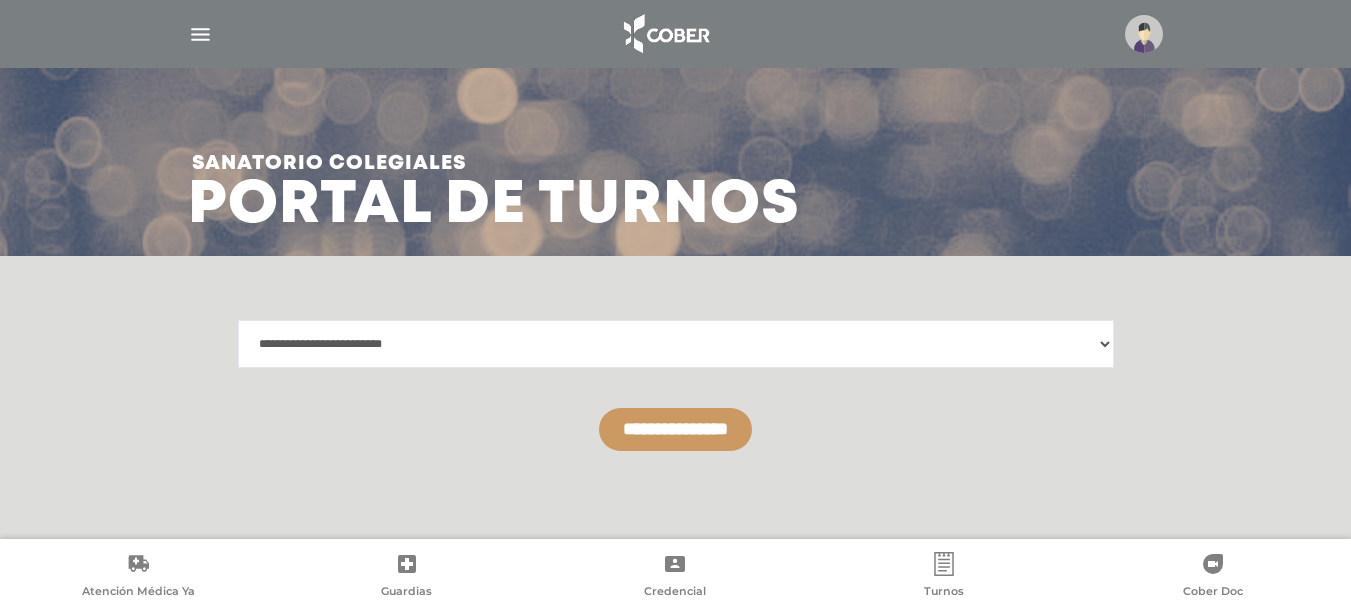 click on "**********" at bounding box center (675, 429) 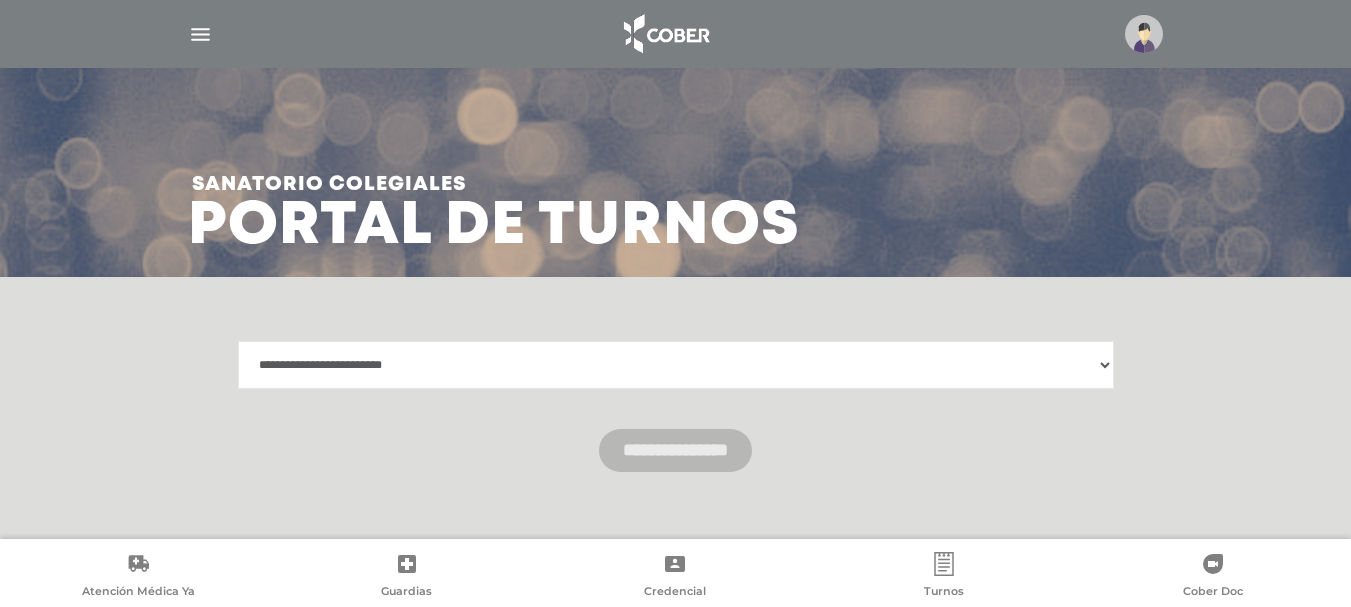 scroll, scrollTop: 0, scrollLeft: 0, axis: both 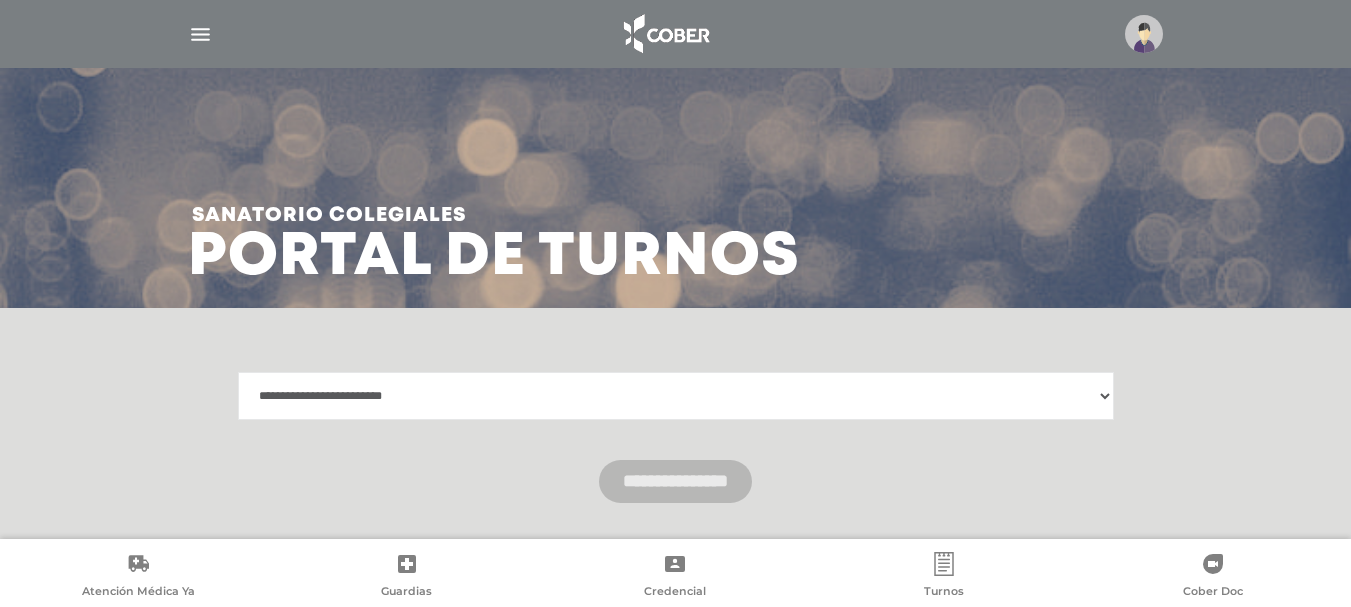 click at bounding box center [200, 34] 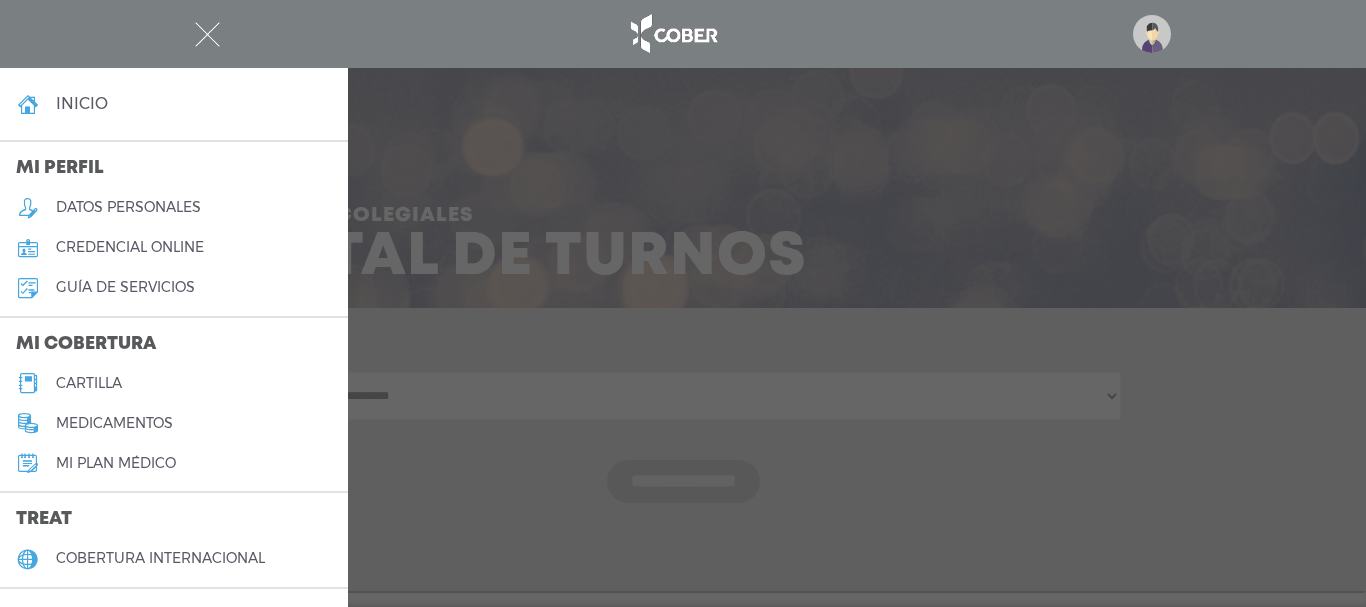 click on "inicio" at bounding box center (82, 103) 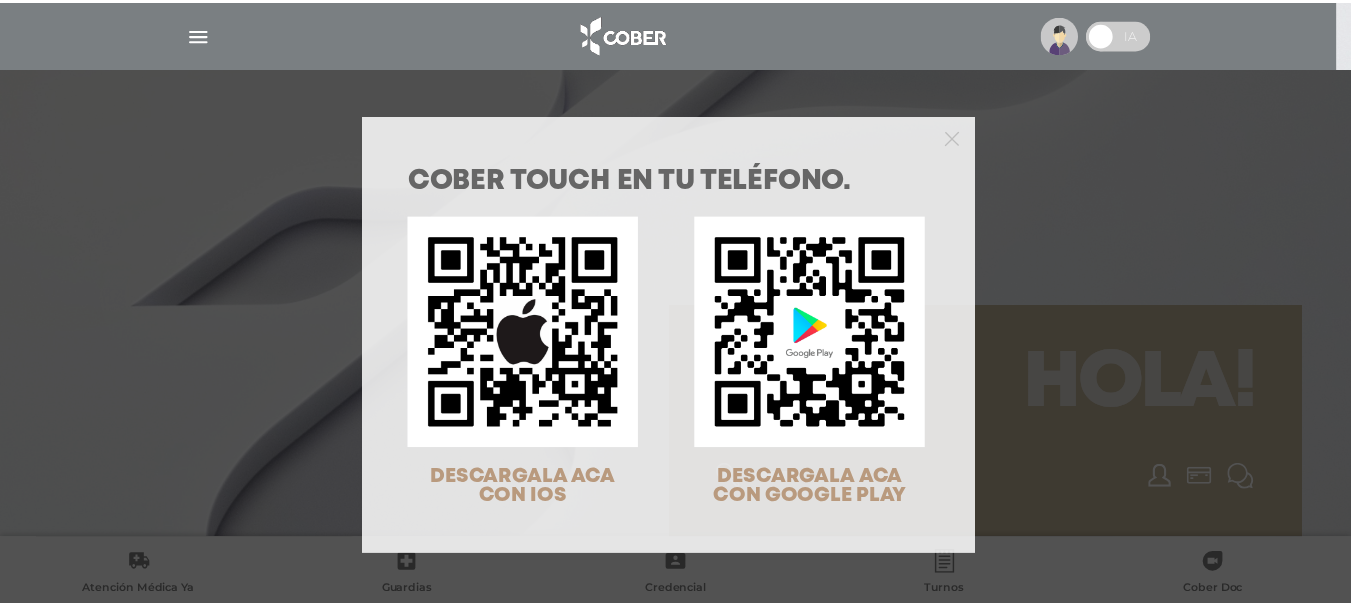 scroll, scrollTop: 0, scrollLeft: 0, axis: both 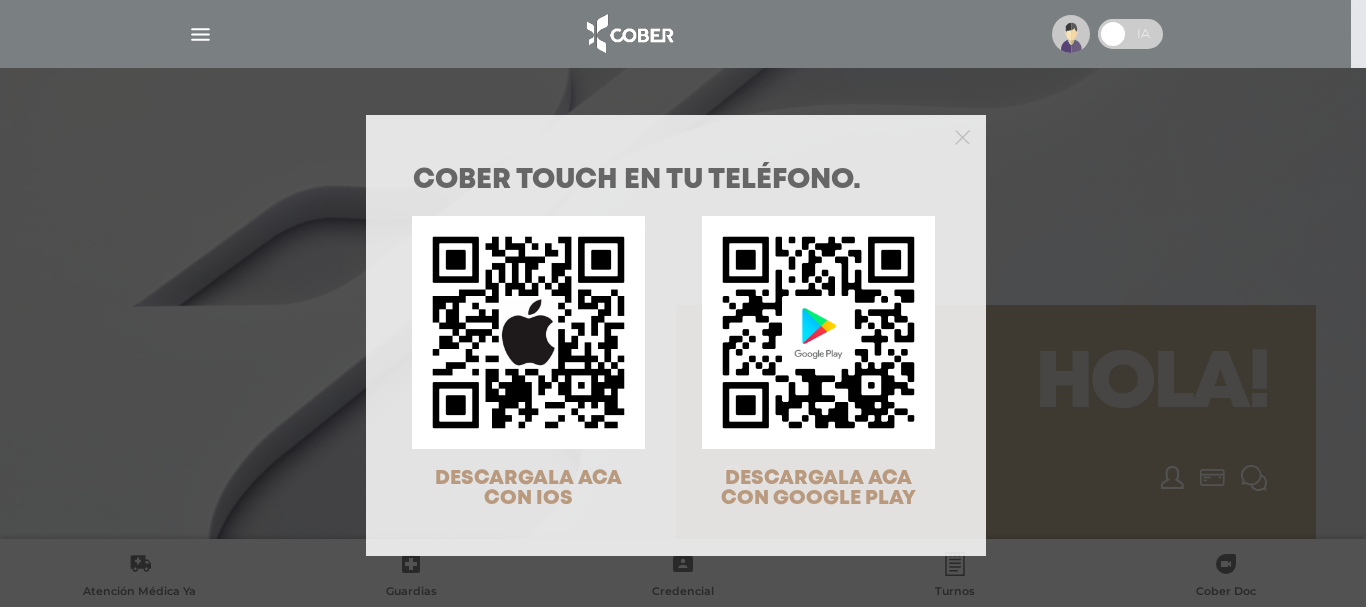 click at bounding box center (676, 135) 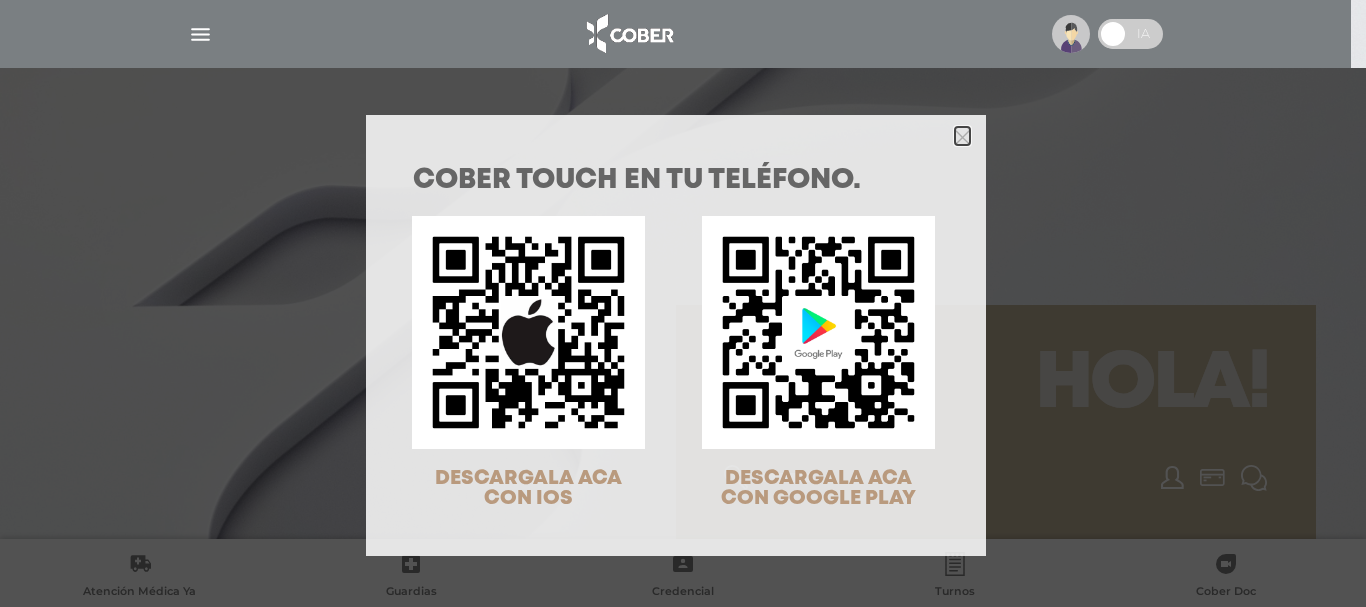 click at bounding box center (962, 137) 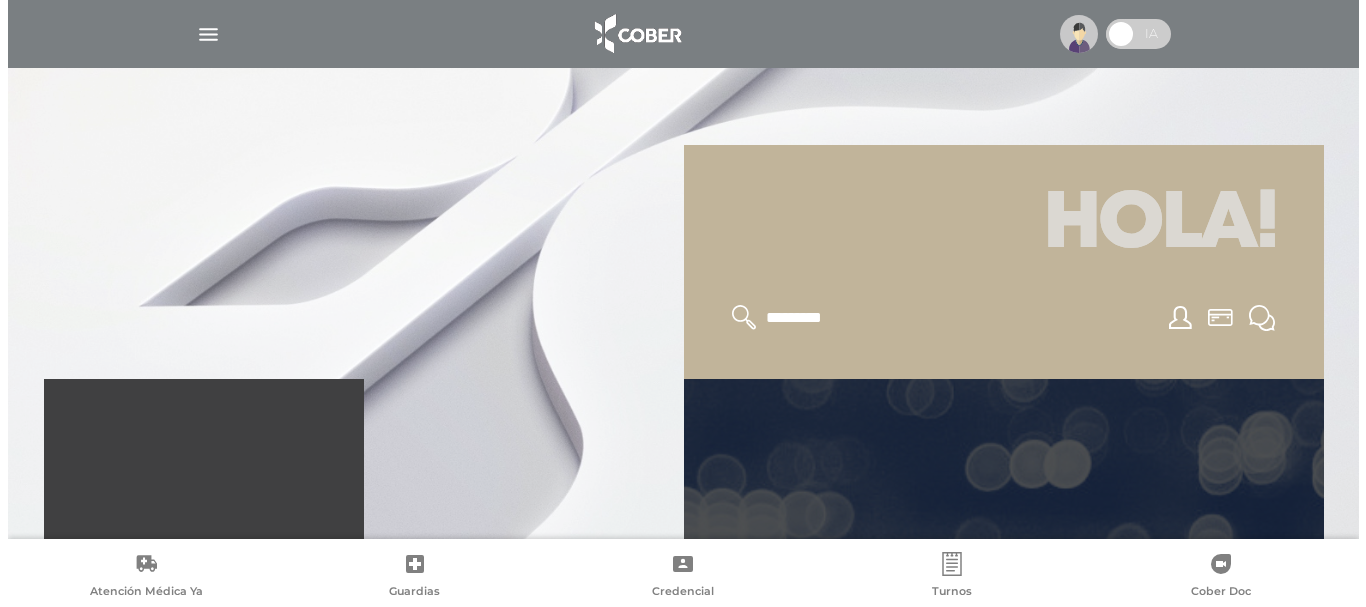 scroll, scrollTop: 0, scrollLeft: 0, axis: both 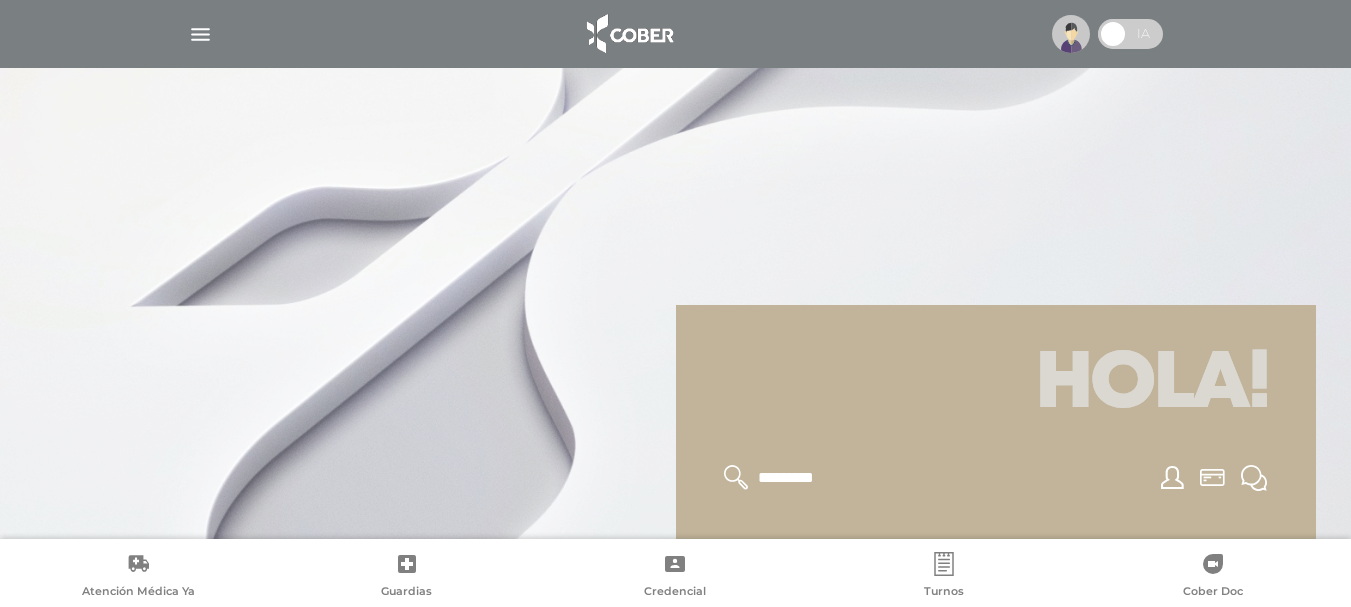 click at bounding box center (200, 34) 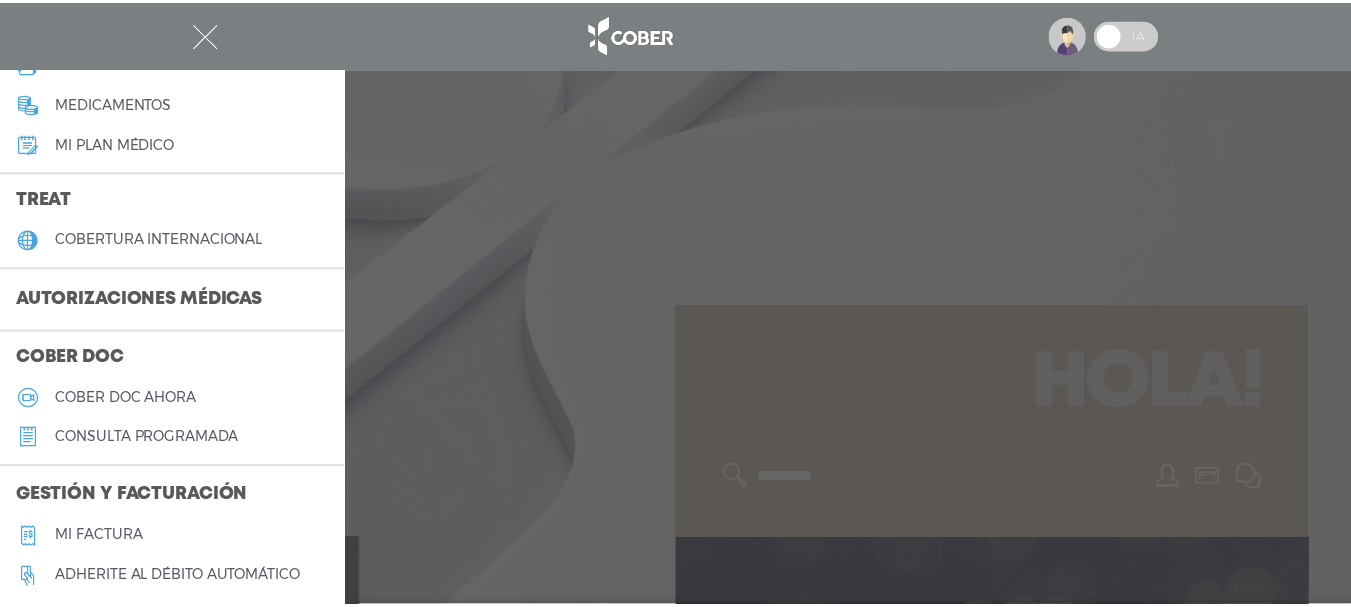 scroll, scrollTop: 300, scrollLeft: 0, axis: vertical 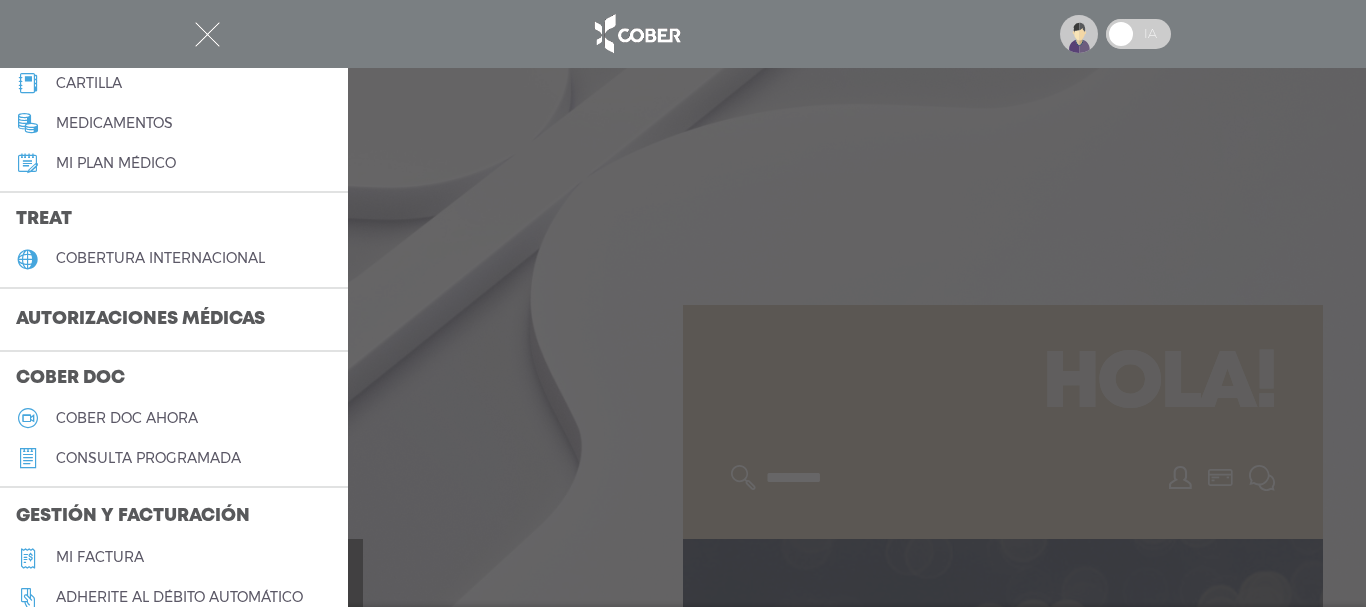 click on "Autorizaciones médicas" at bounding box center [140, 320] 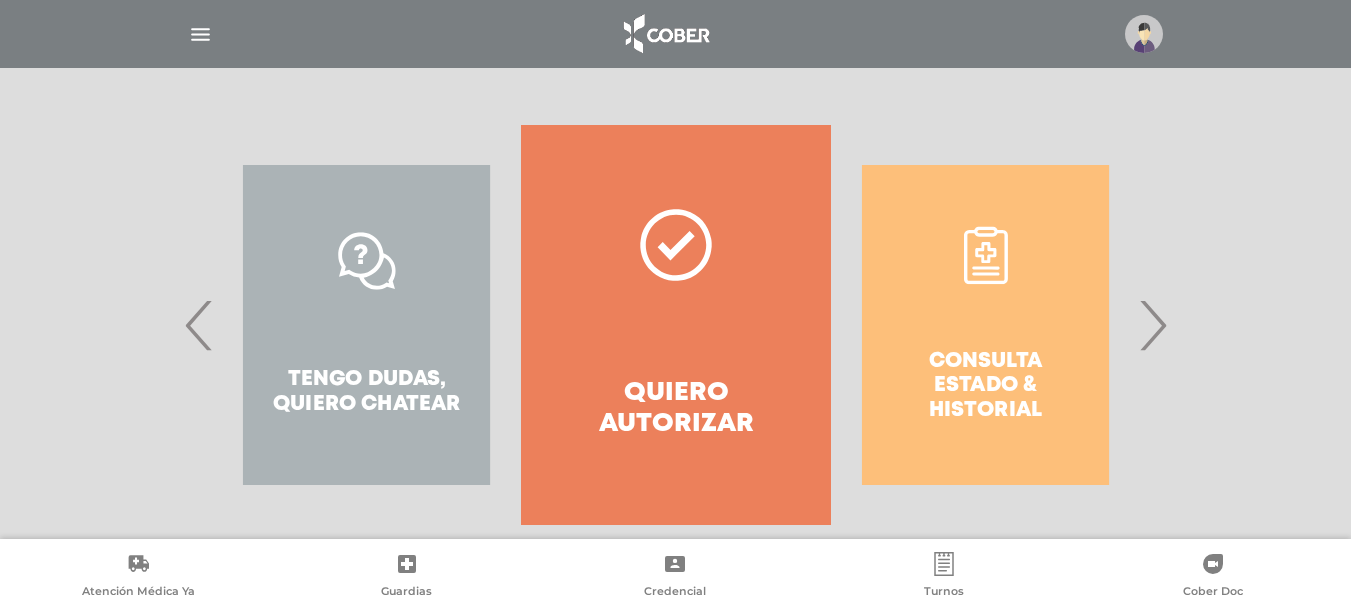 scroll, scrollTop: 397, scrollLeft: 0, axis: vertical 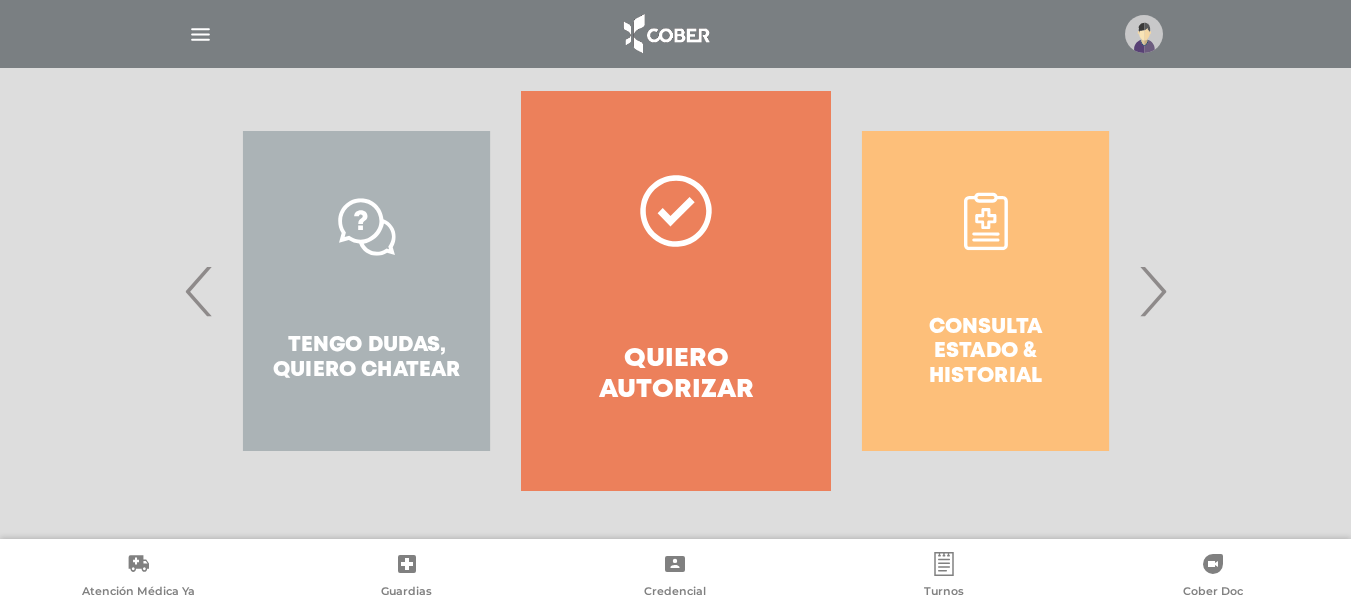 click on "›" at bounding box center (1152, 291) 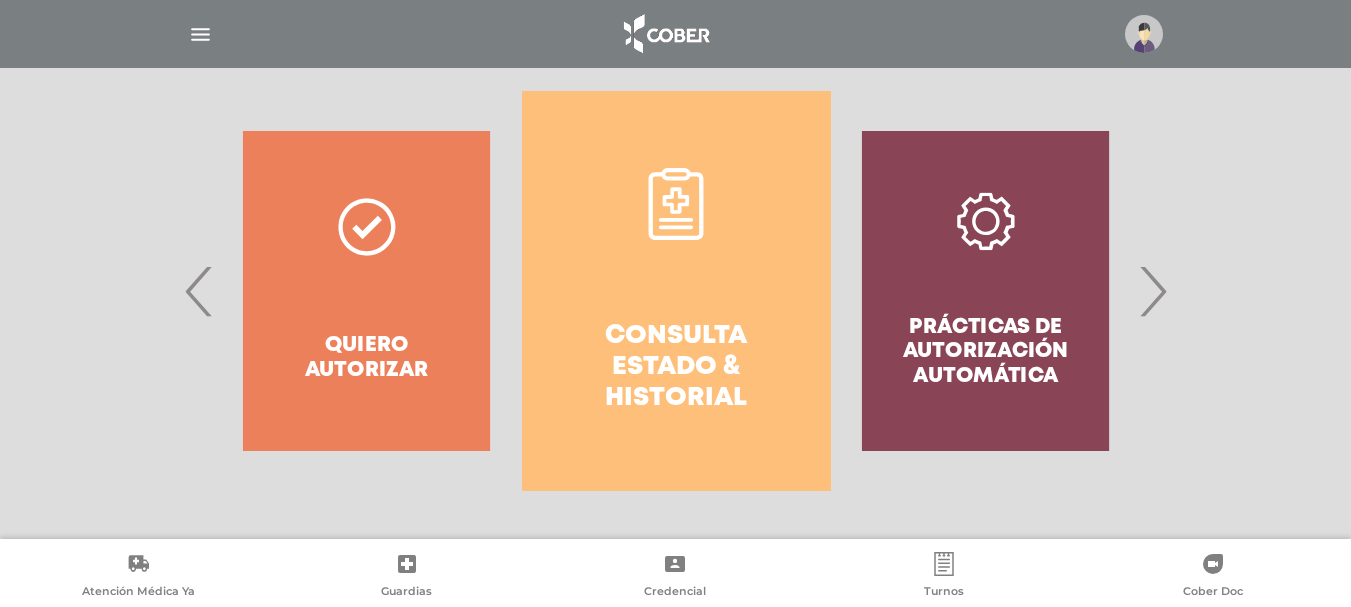 click on "›" at bounding box center [1152, 291] 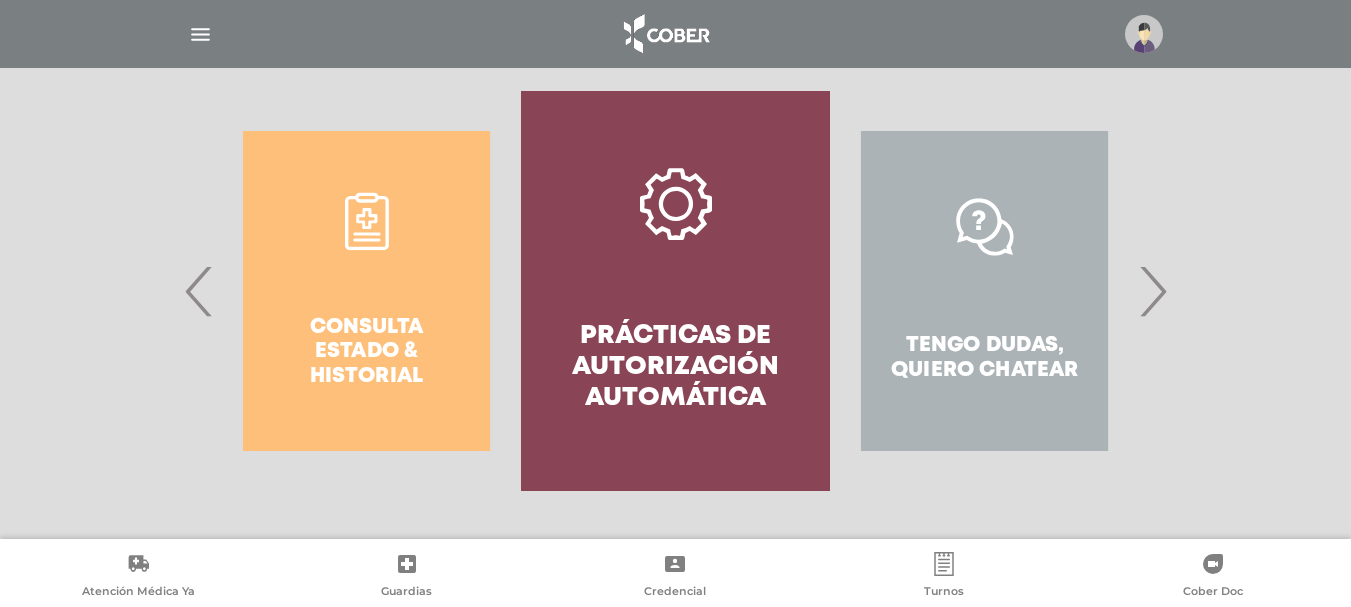 click on "›" at bounding box center [1152, 291] 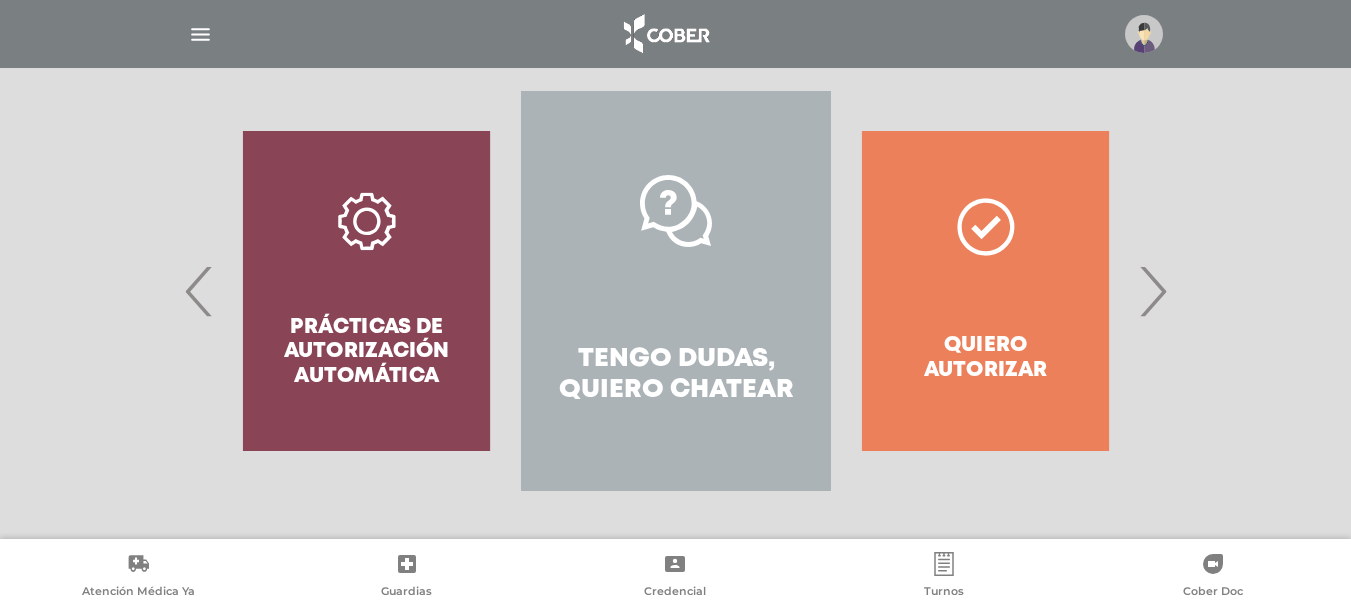 click on "›" at bounding box center [1152, 291] 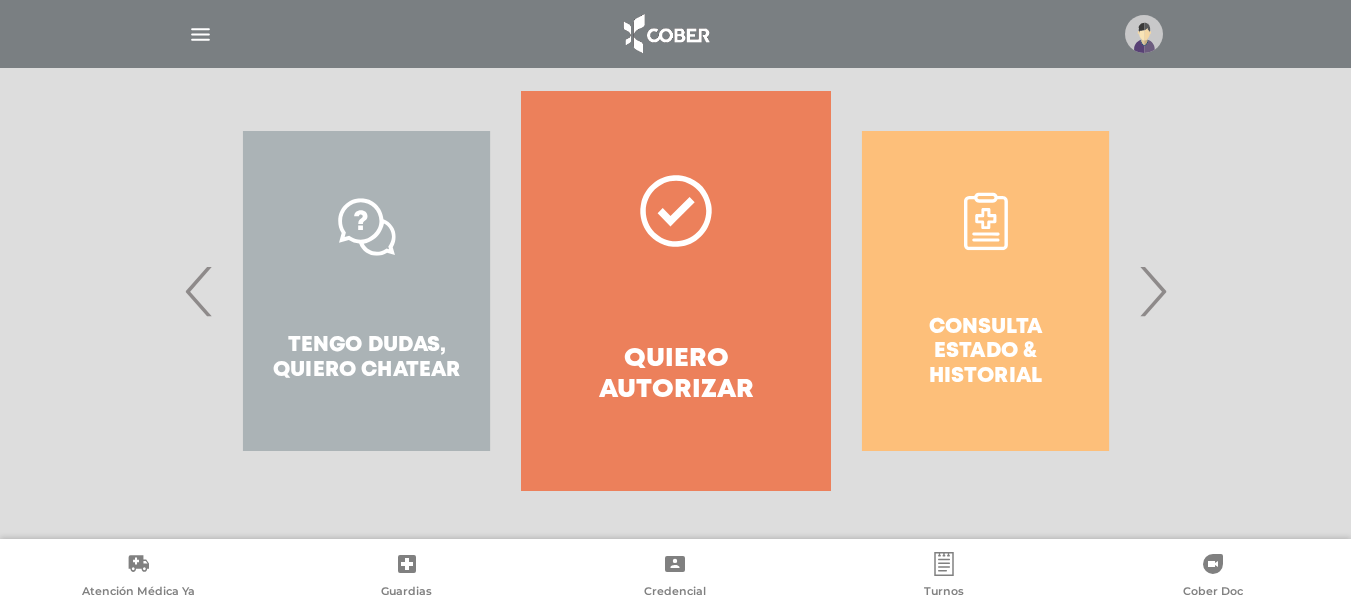 click at bounding box center (200, 34) 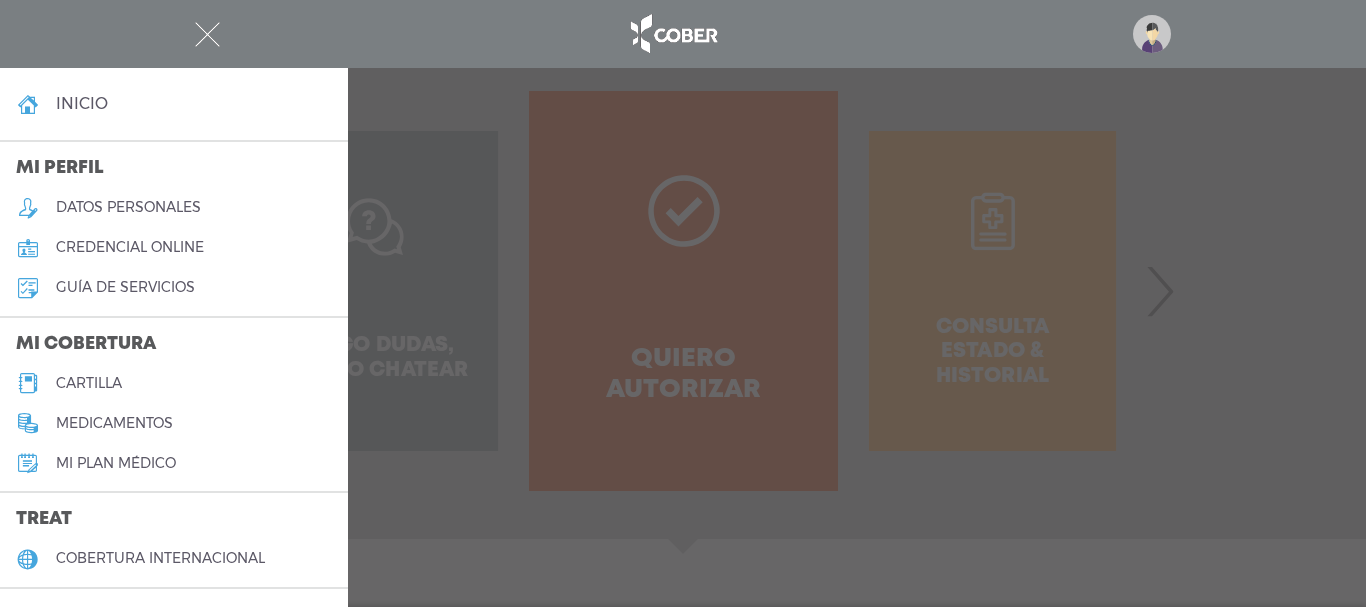 drag, startPoint x: 114, startPoint y: 382, endPoint x: 177, endPoint y: 381, distance: 63.007935 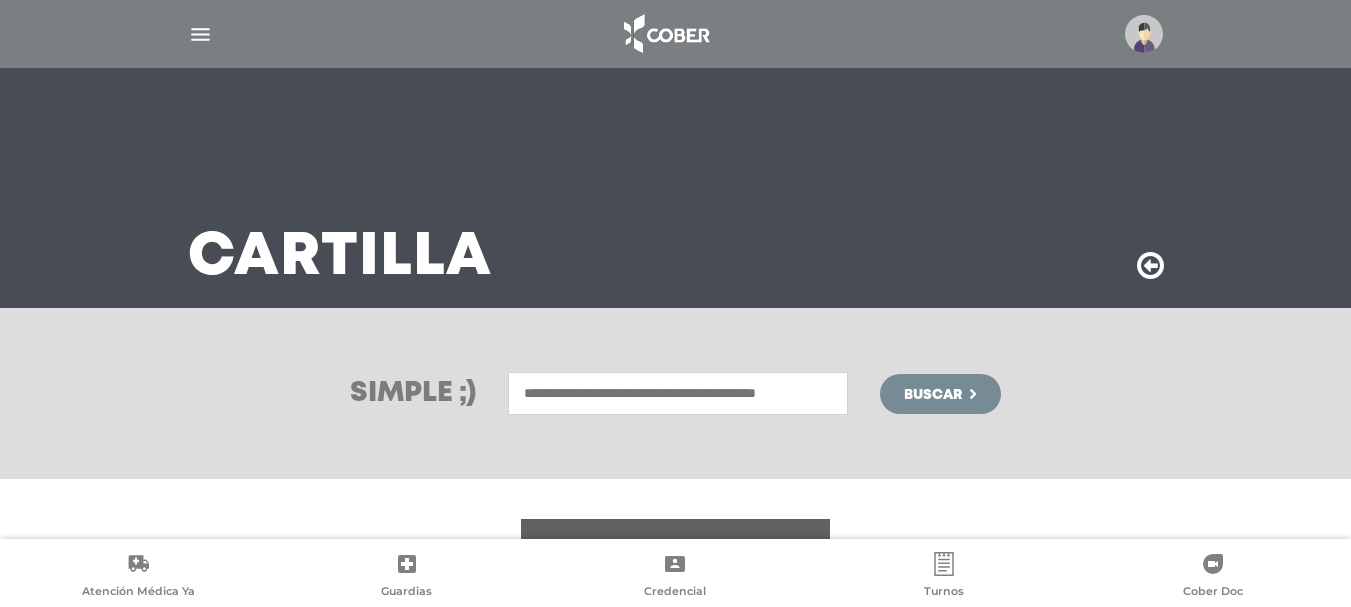 scroll, scrollTop: 0, scrollLeft: 0, axis: both 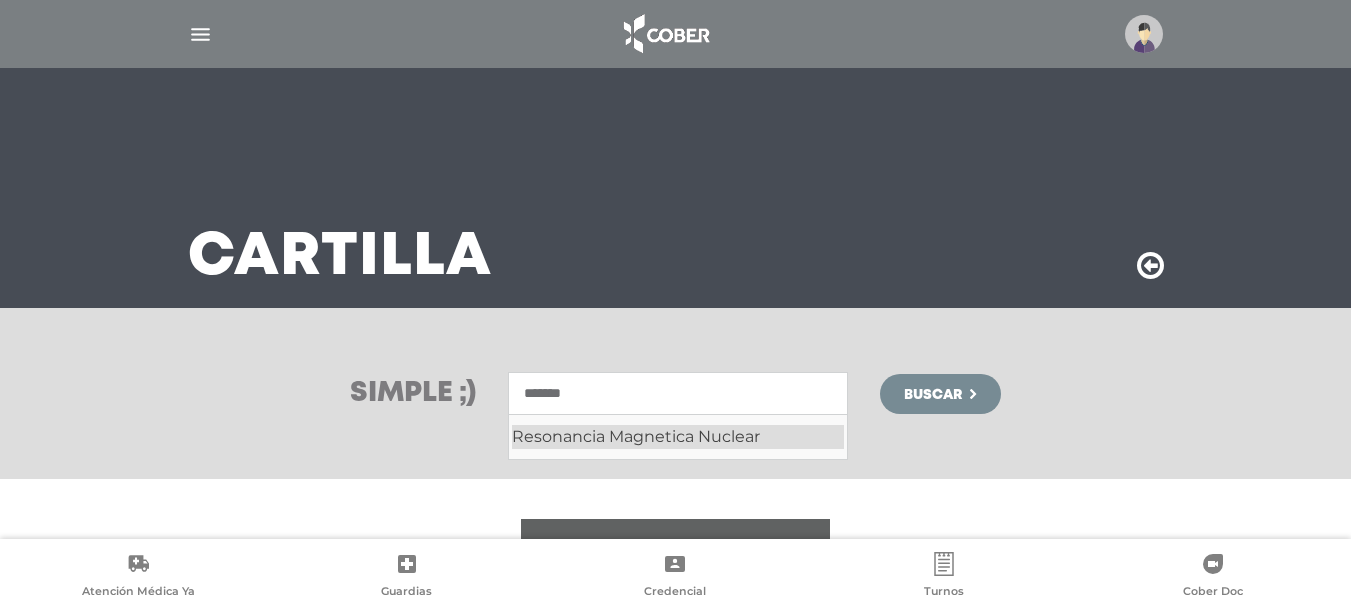 drag, startPoint x: 639, startPoint y: 442, endPoint x: 678, endPoint y: 431, distance: 40.5216 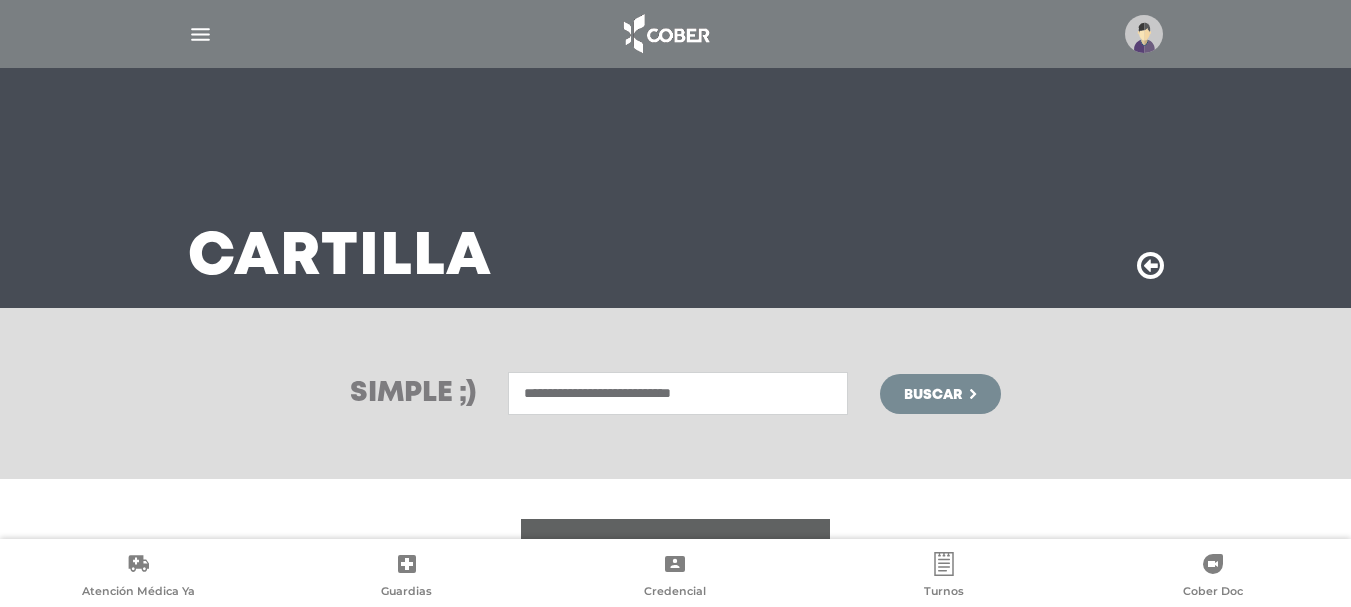 type on "**********" 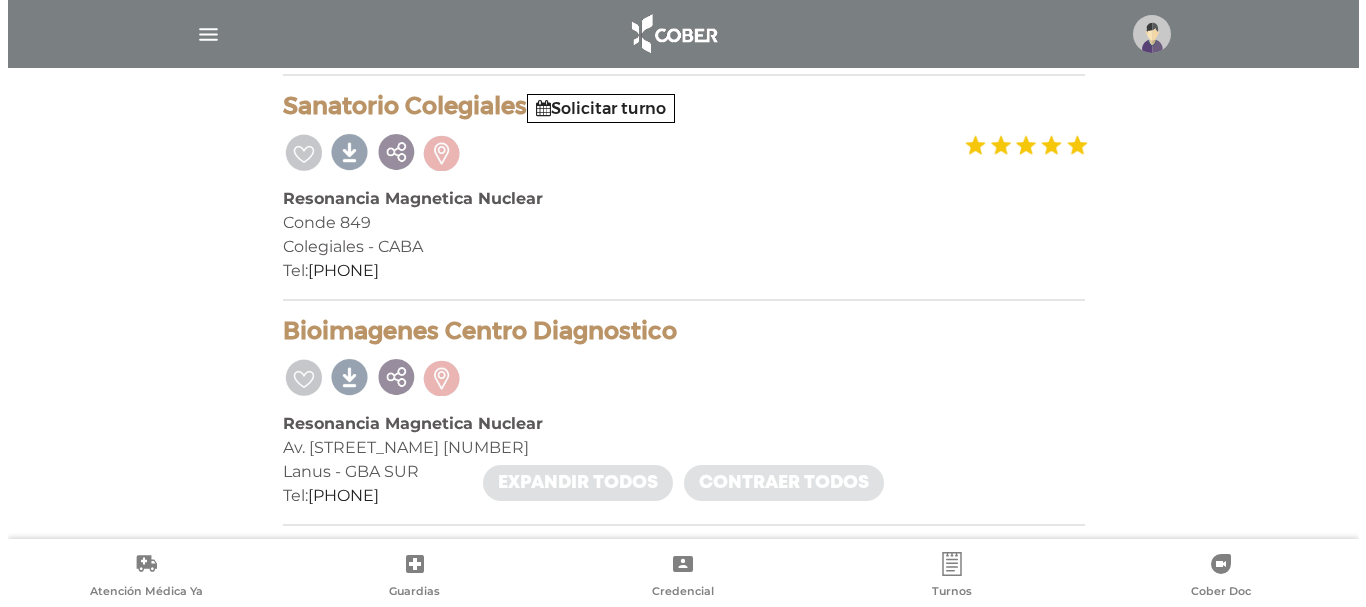 scroll, scrollTop: 404, scrollLeft: 0, axis: vertical 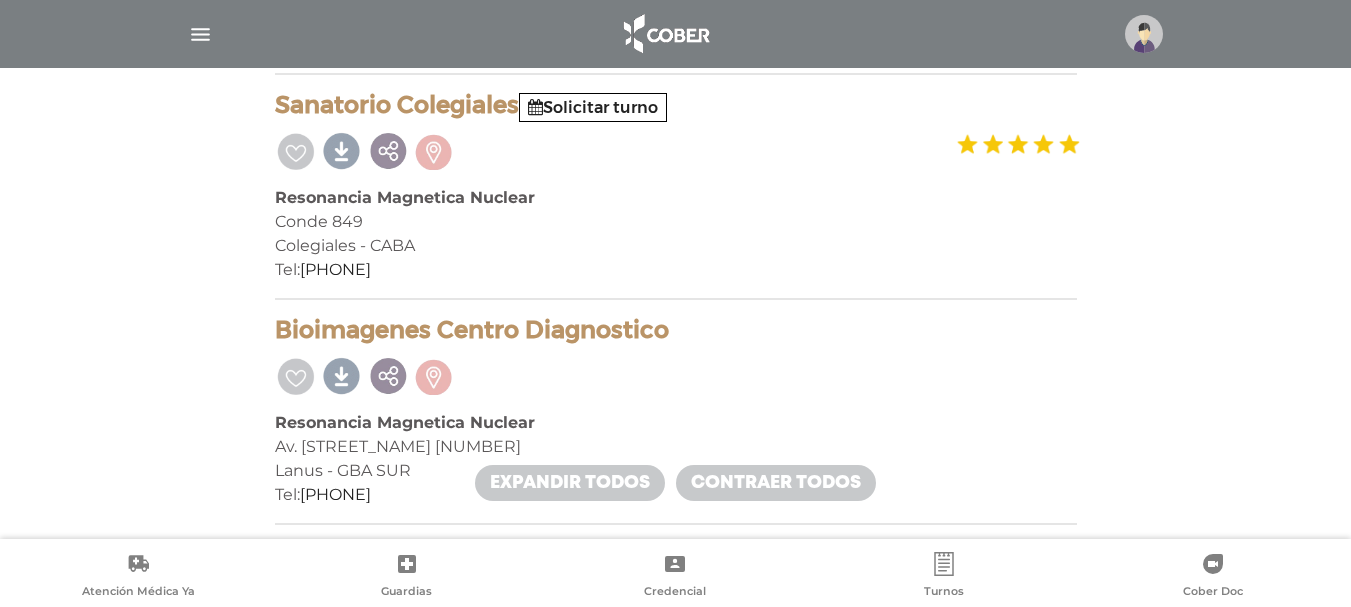 click at bounding box center (200, 34) 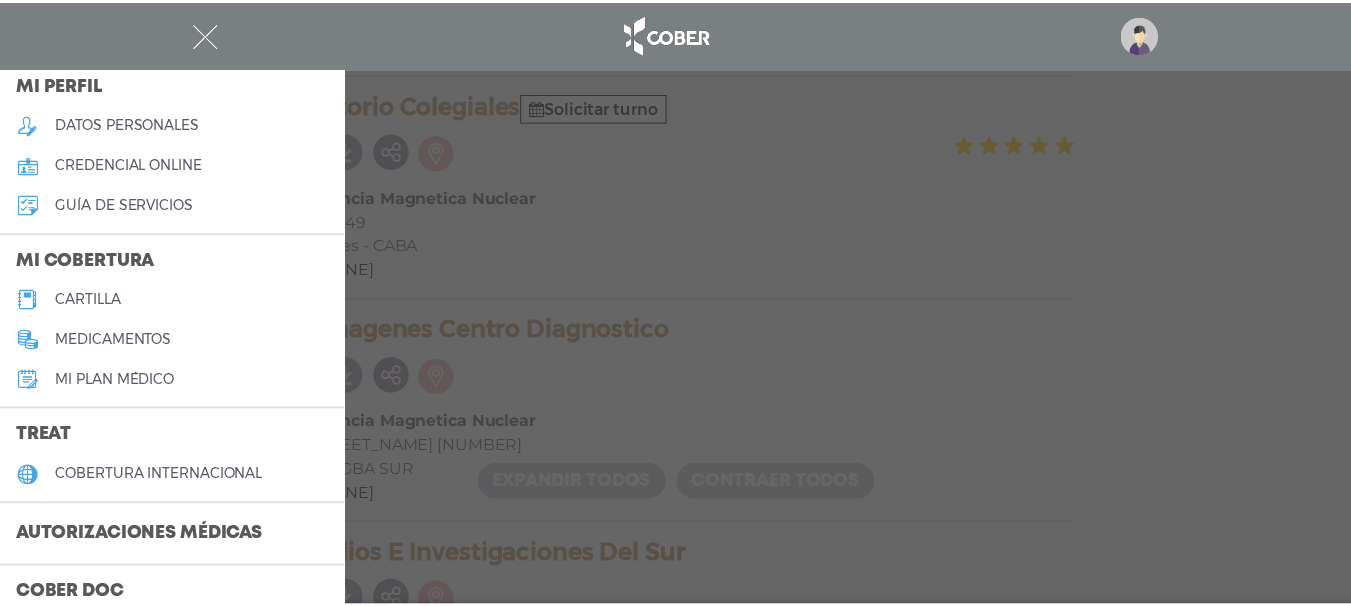 scroll, scrollTop: 0, scrollLeft: 0, axis: both 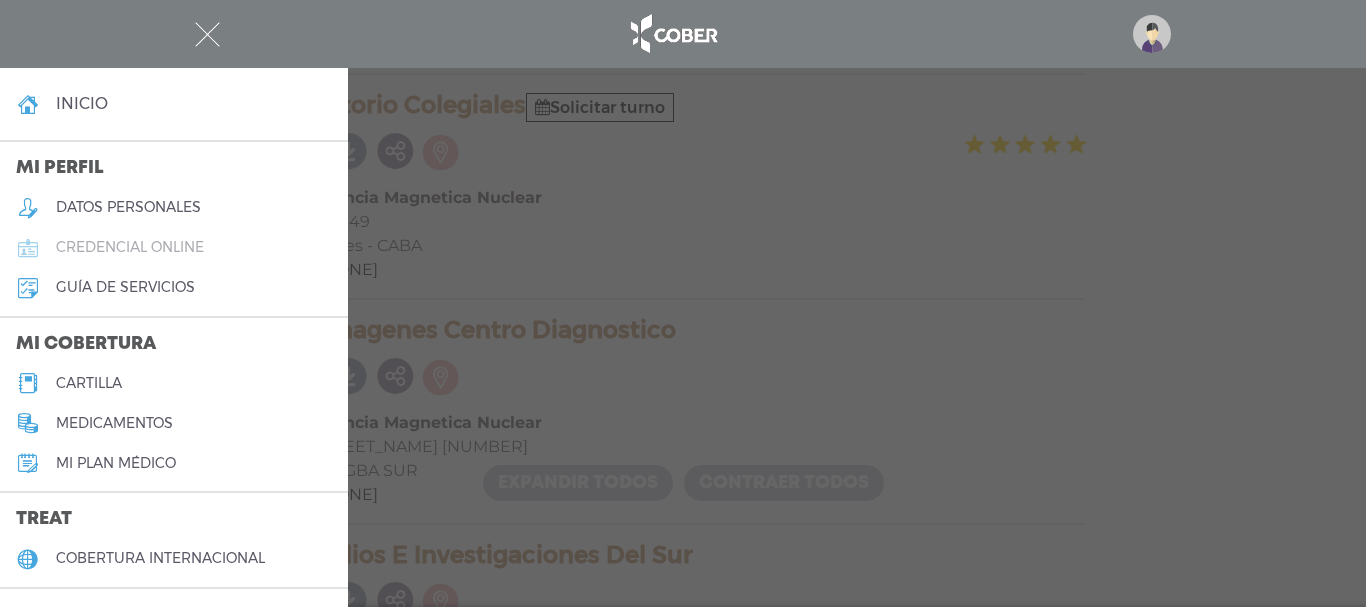 click on "credencial online" at bounding box center (130, 247) 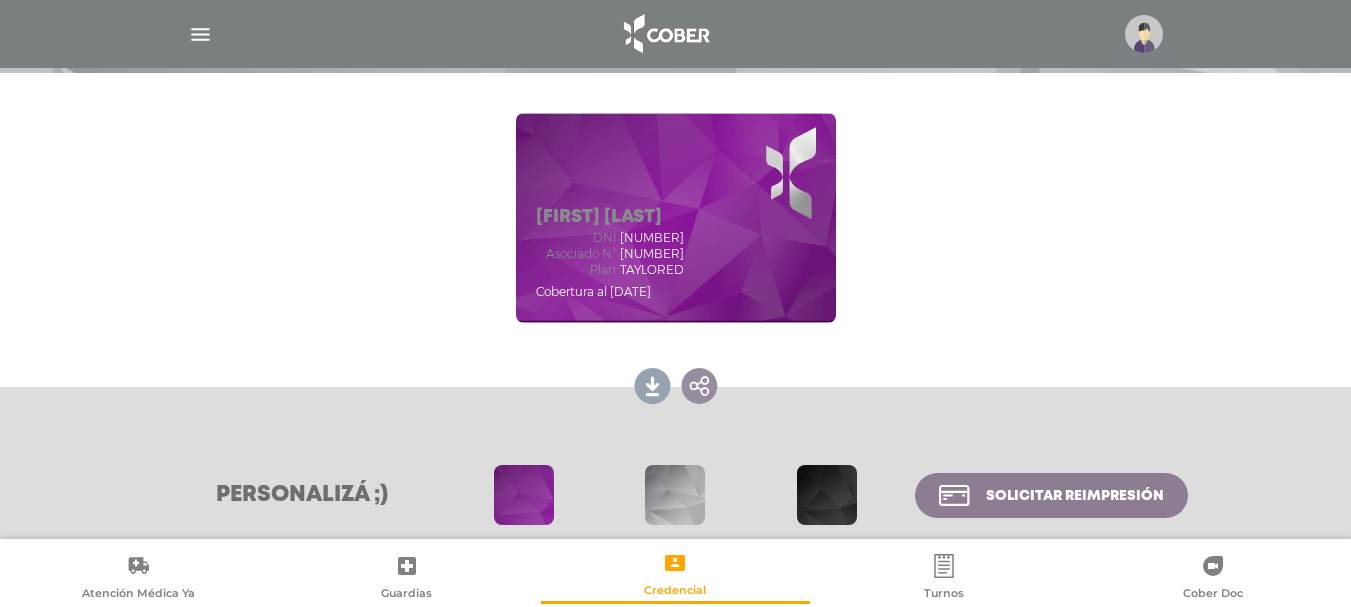 scroll, scrollTop: 200, scrollLeft: 0, axis: vertical 